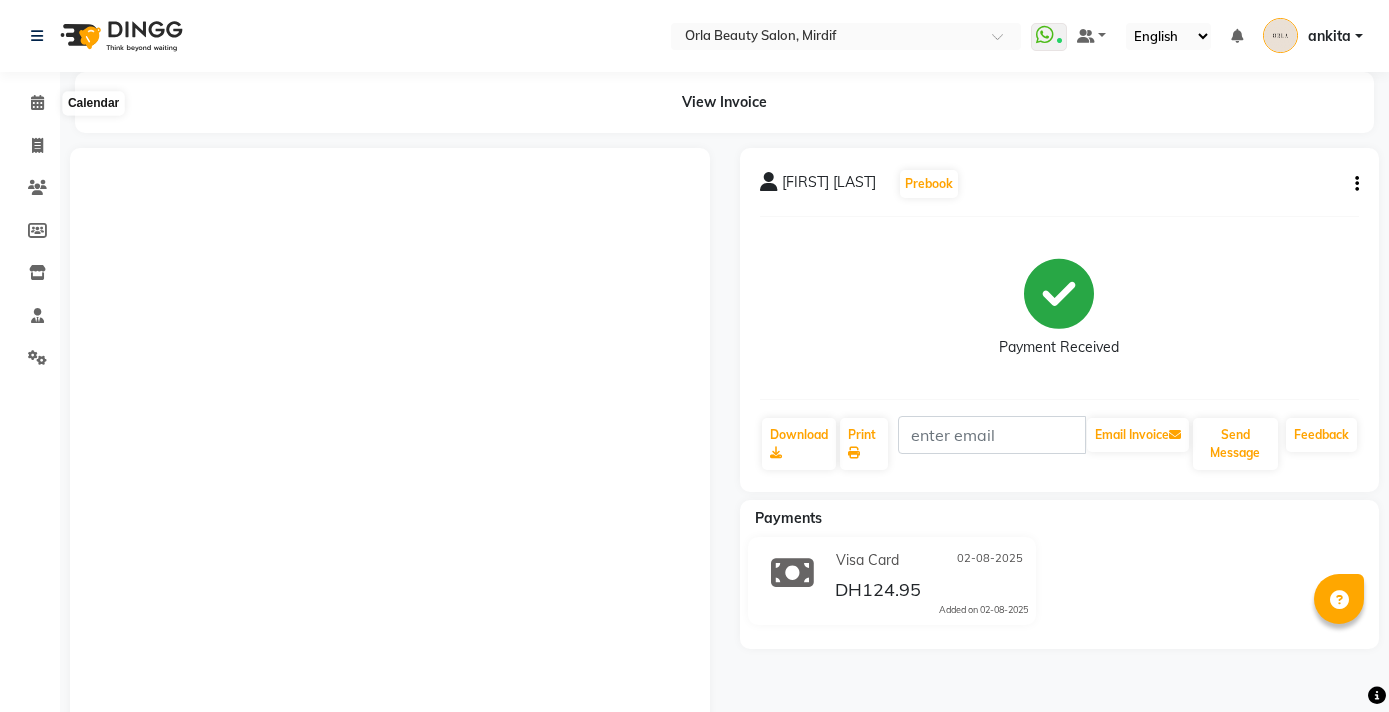 scroll, scrollTop: 0, scrollLeft: 0, axis: both 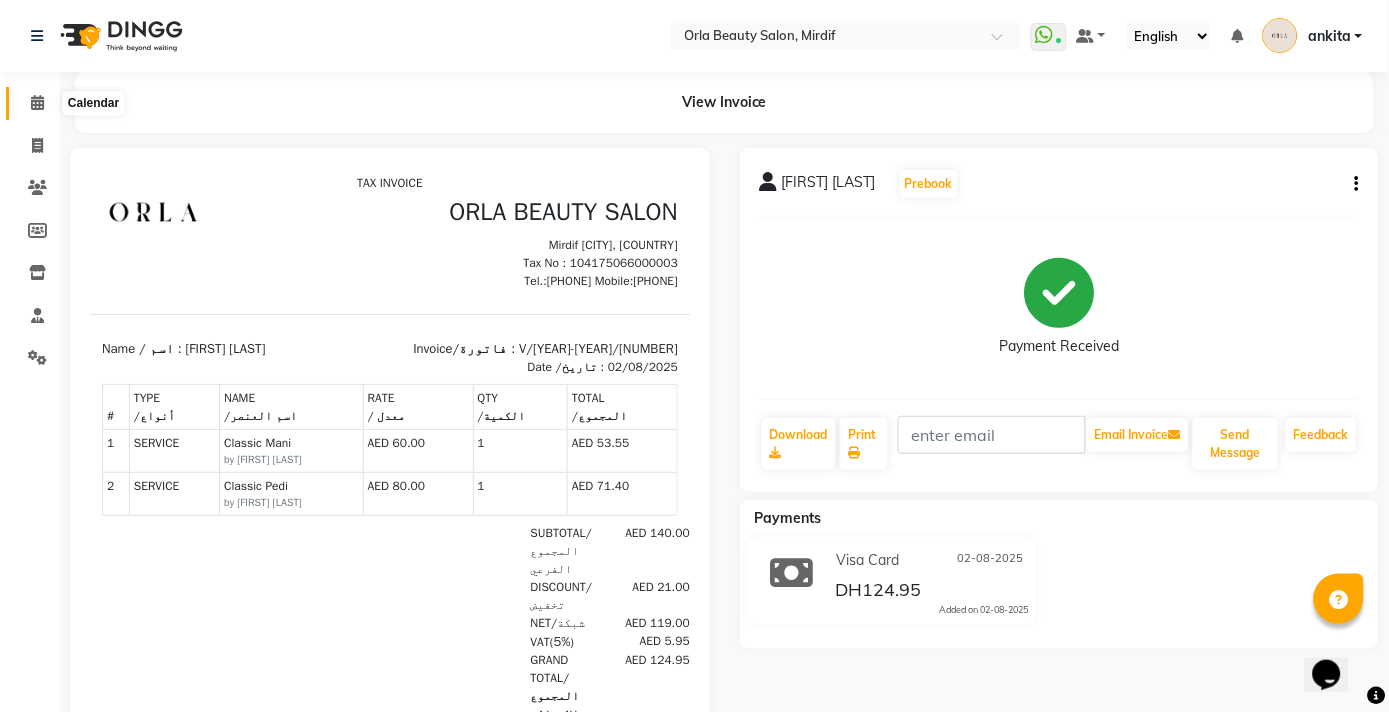 click 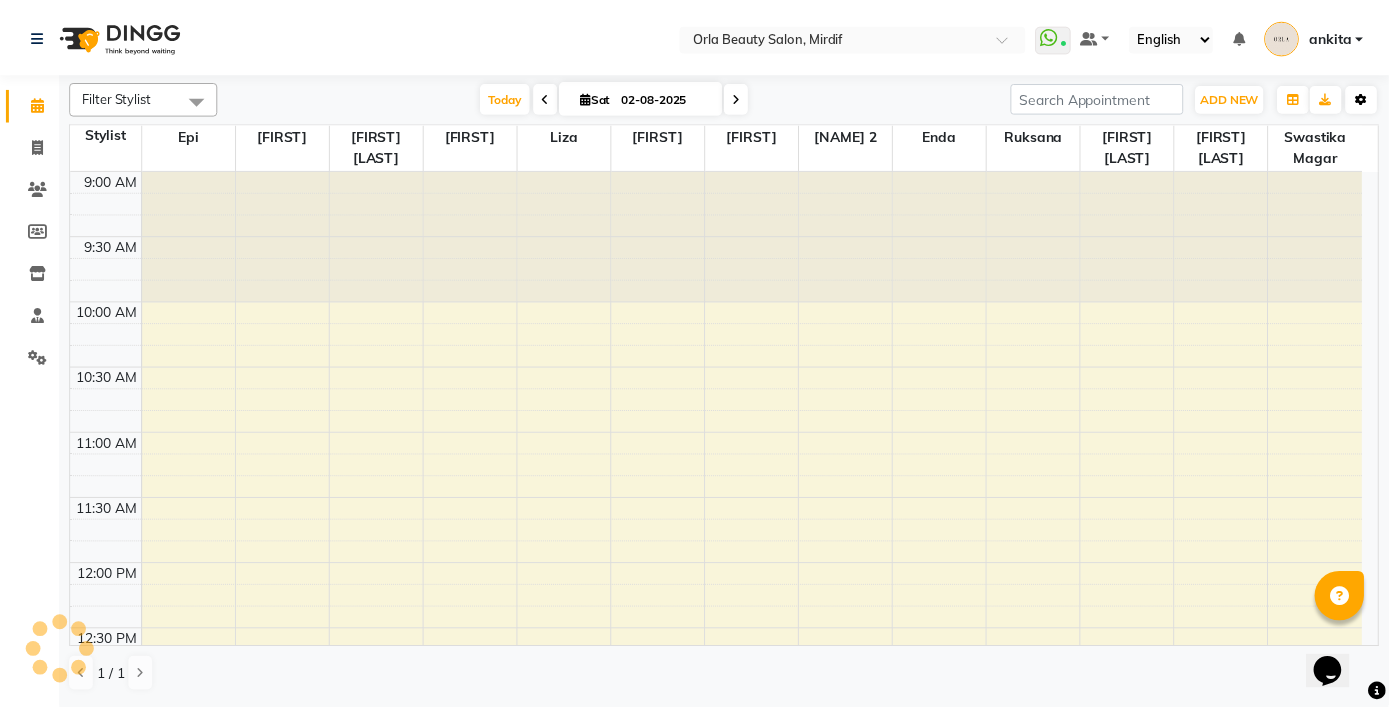 scroll, scrollTop: 0, scrollLeft: 0, axis: both 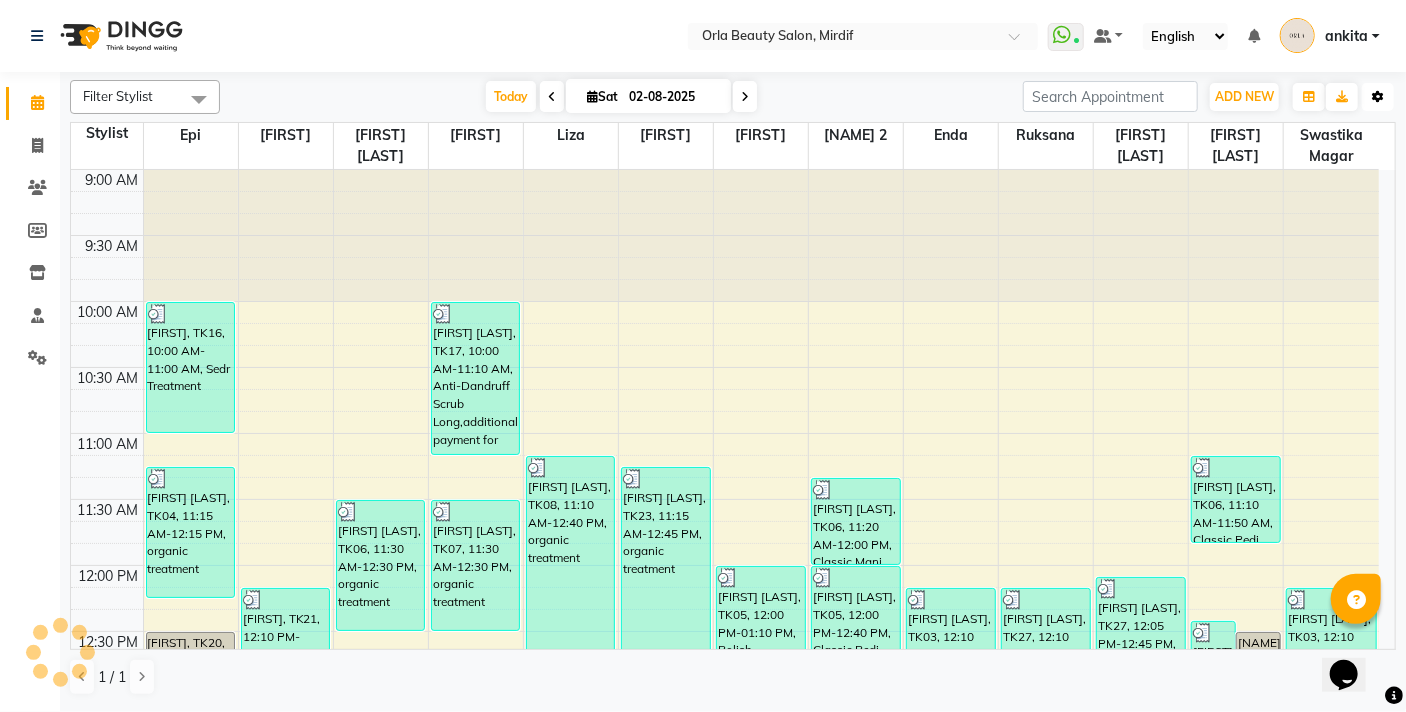 click at bounding box center [1378, 97] 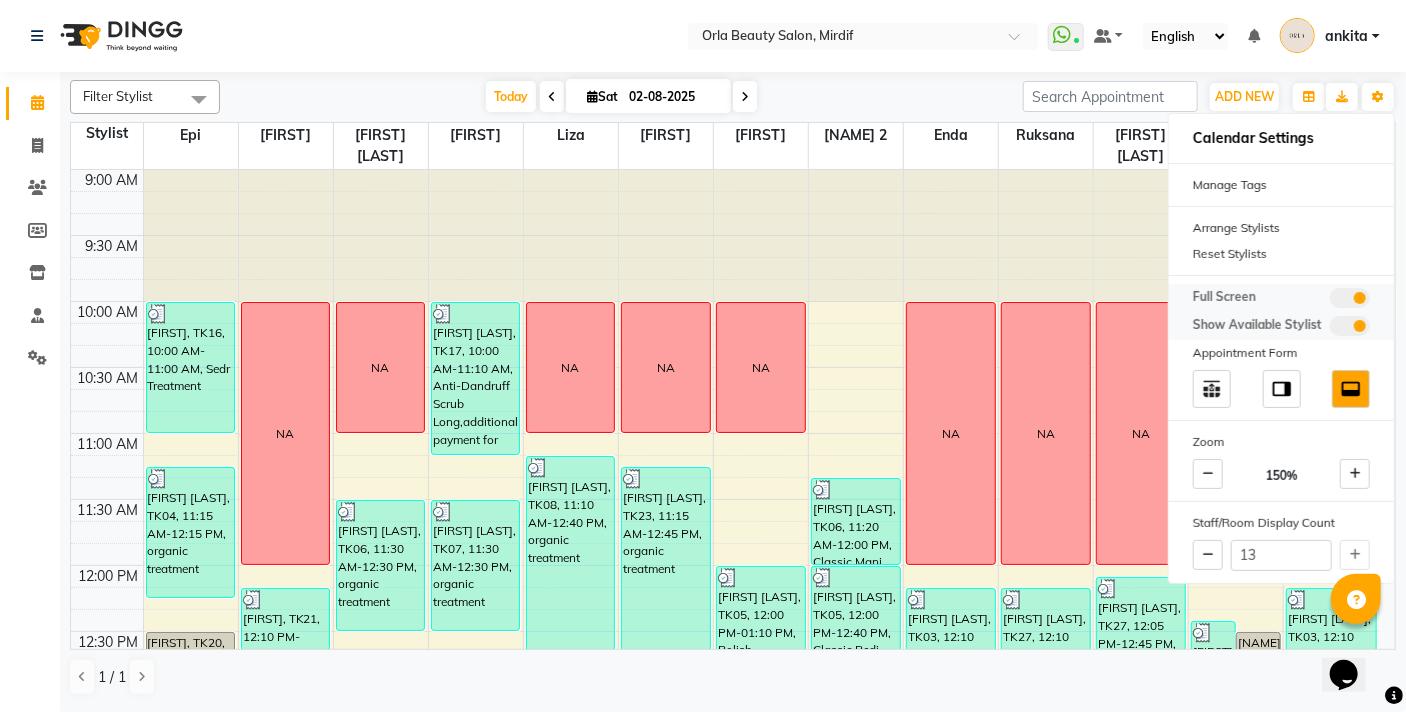 click at bounding box center (1350, 298) 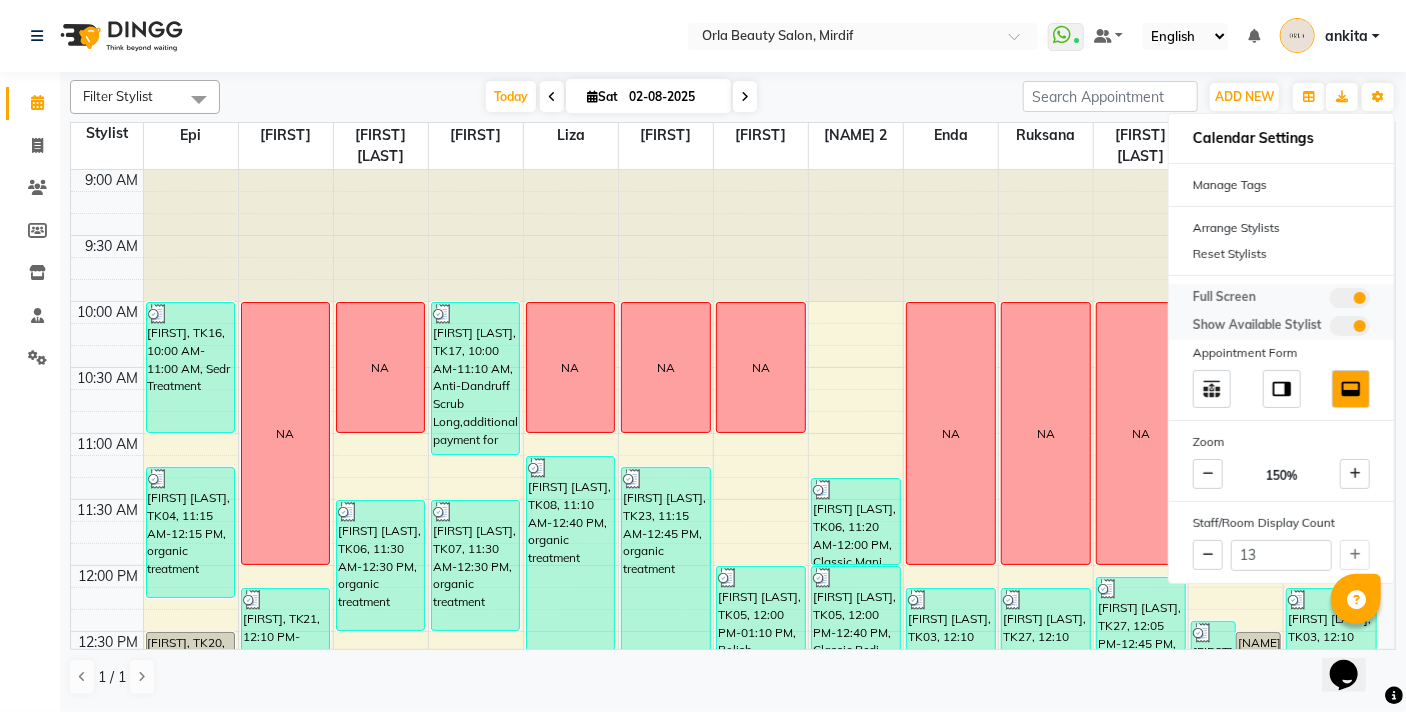 click at bounding box center (1330, 301) 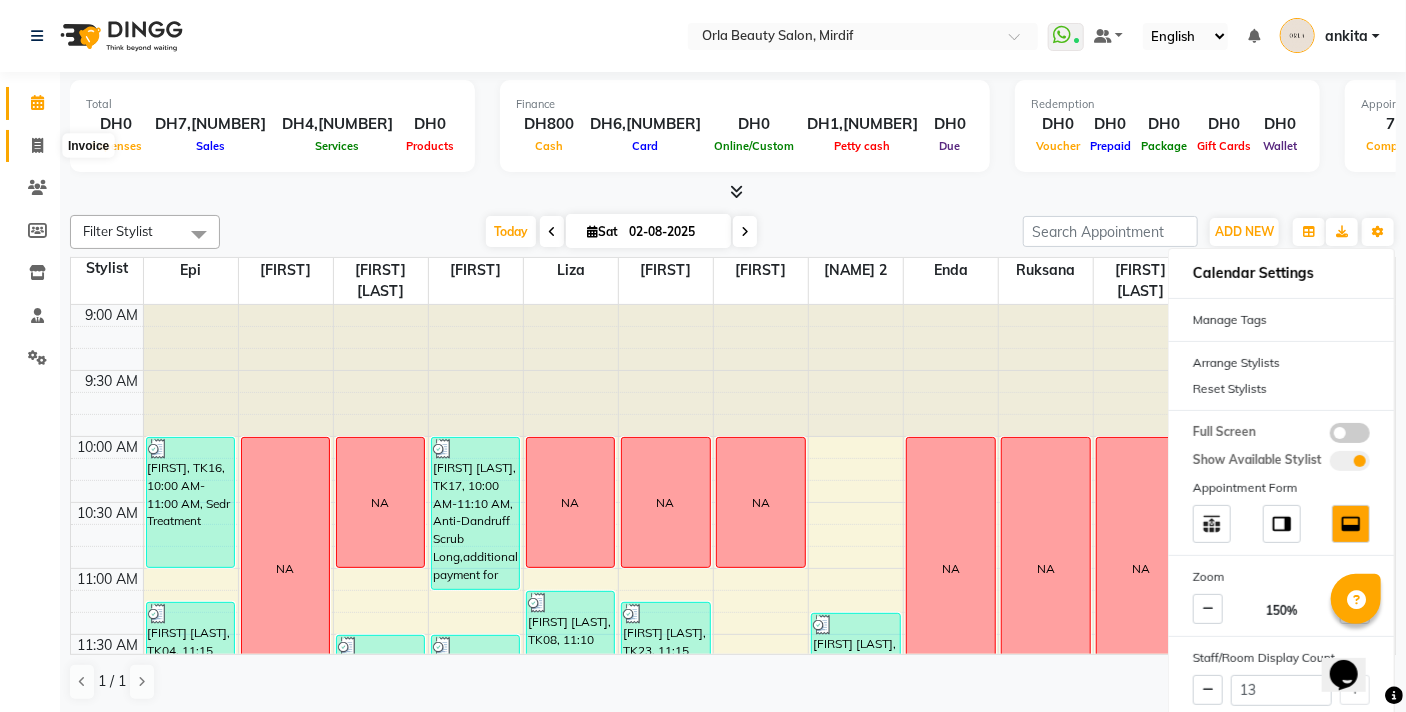 click 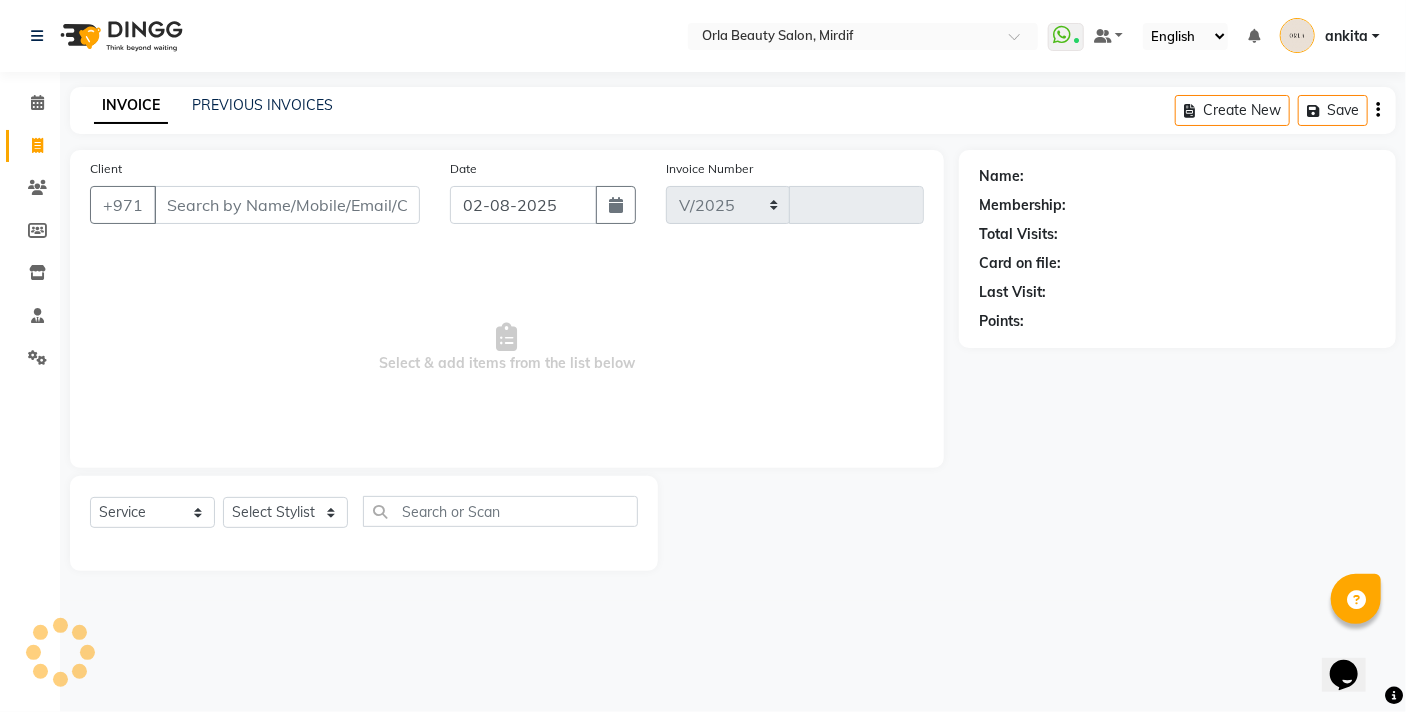 select on "5053" 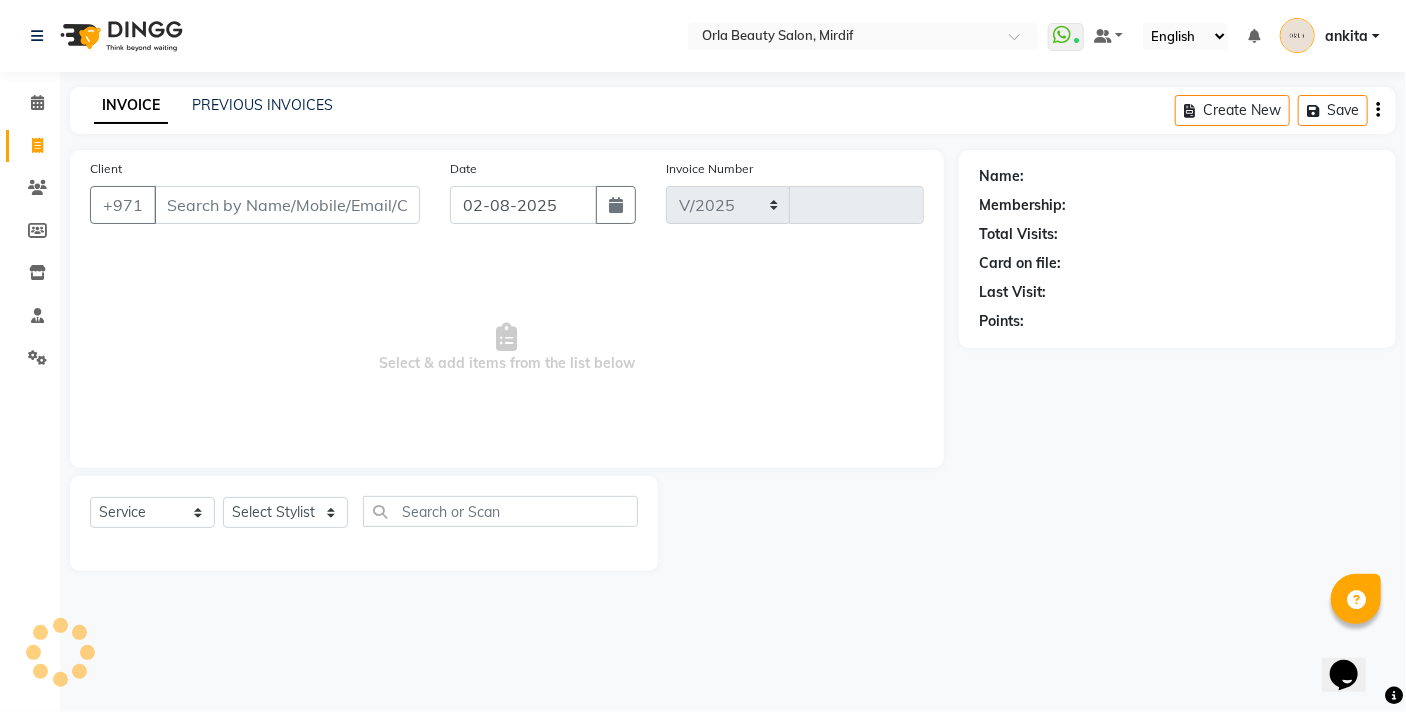 type on "4075" 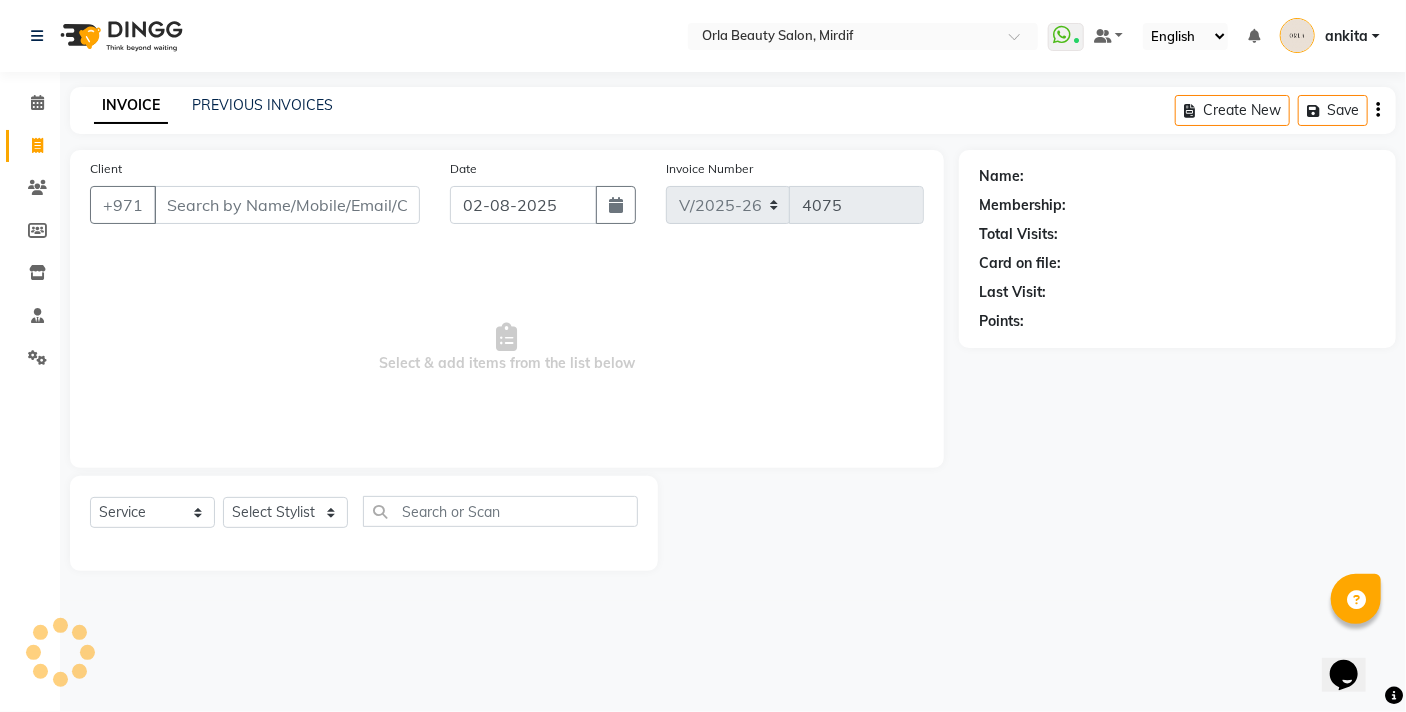click on "Client" at bounding box center [287, 205] 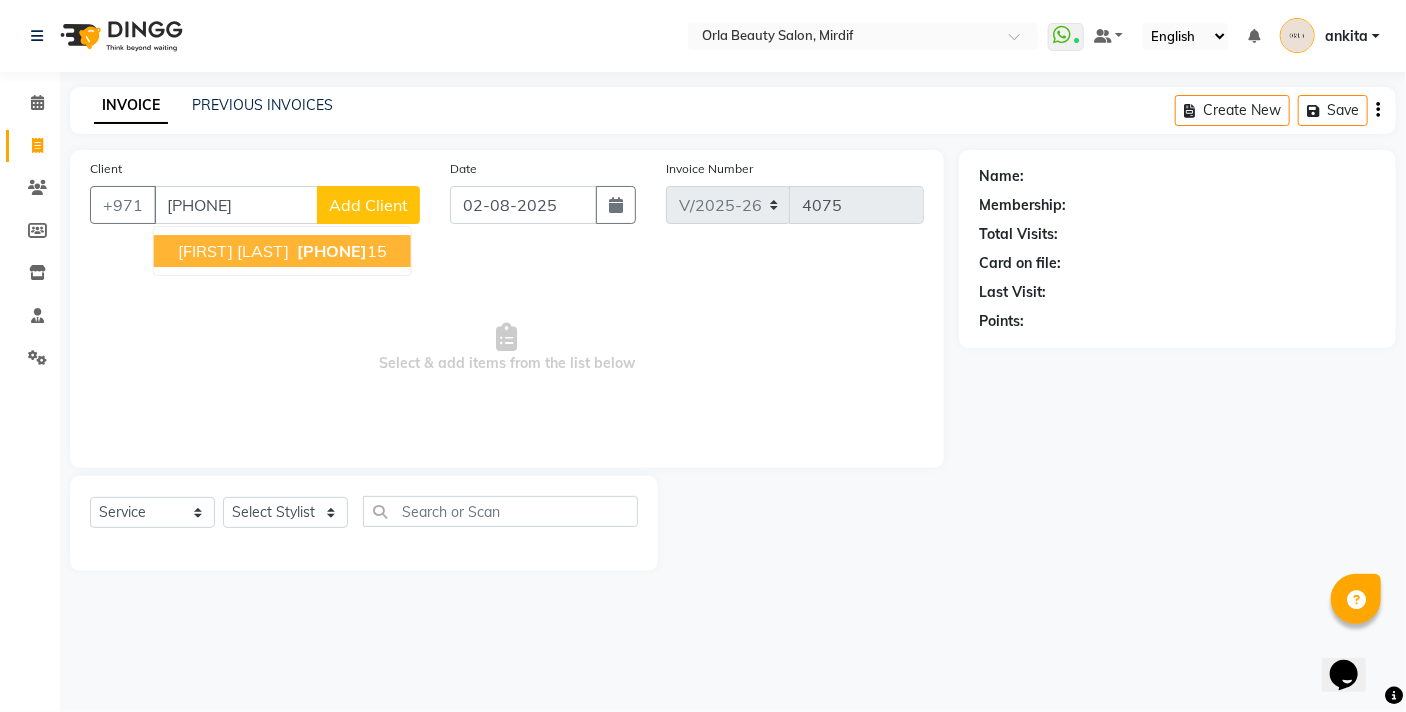 click on "[FIRST] [LAST]" at bounding box center (233, 251) 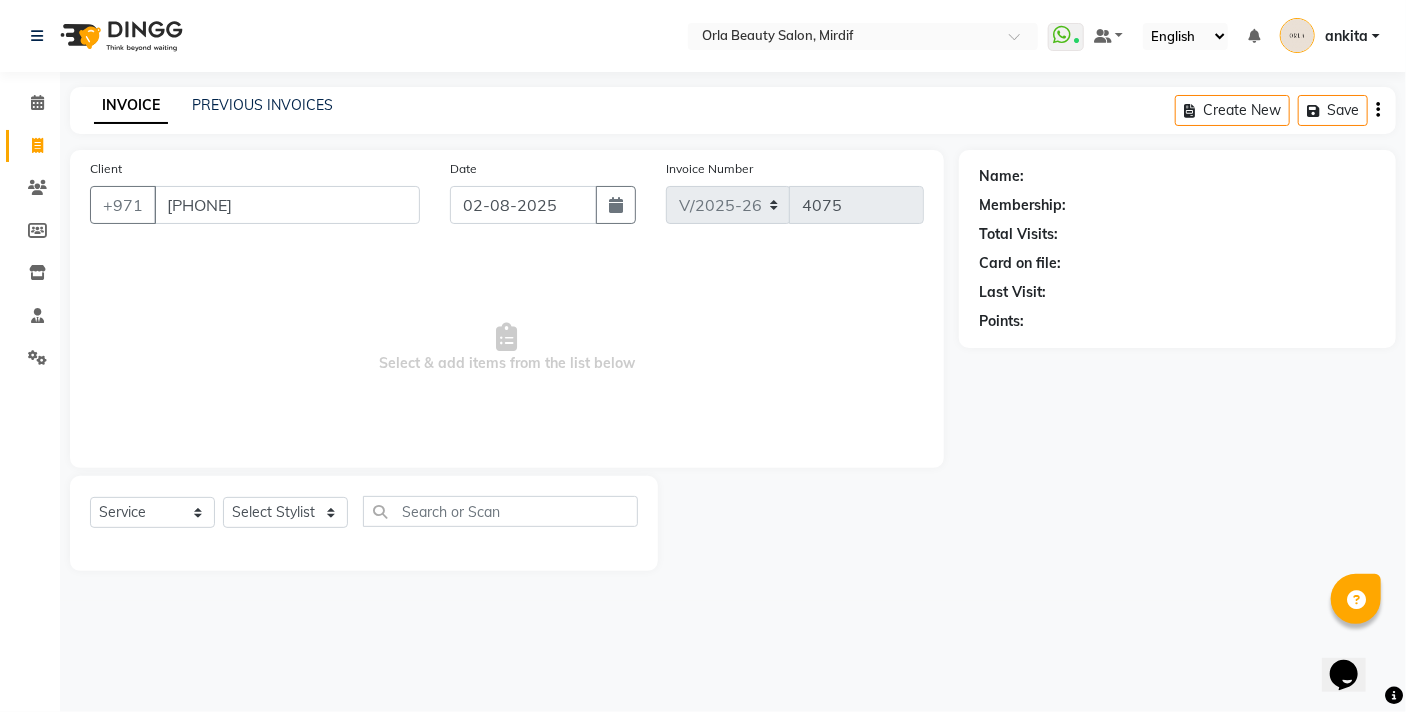 type on "[PHONE]" 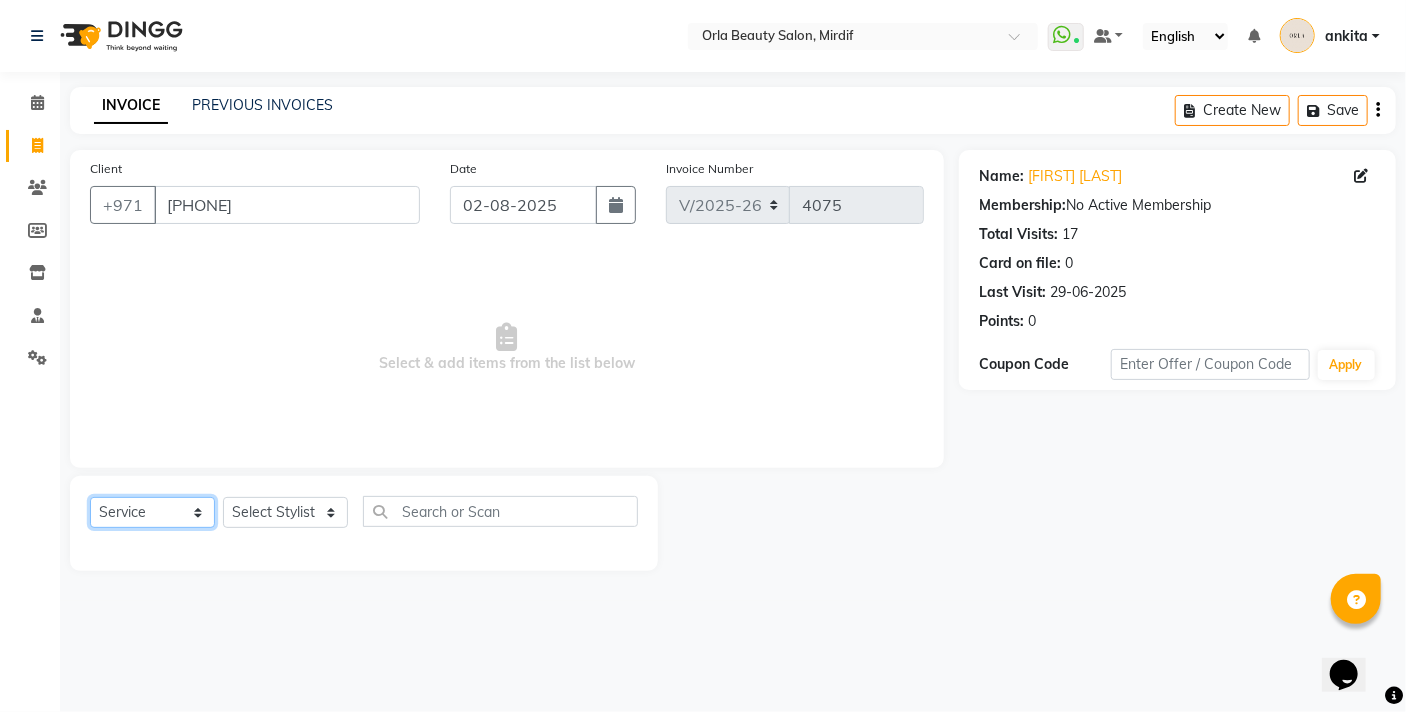click on "Select  Service  Product  Membership  Package Voucher Prepaid Gift Card" 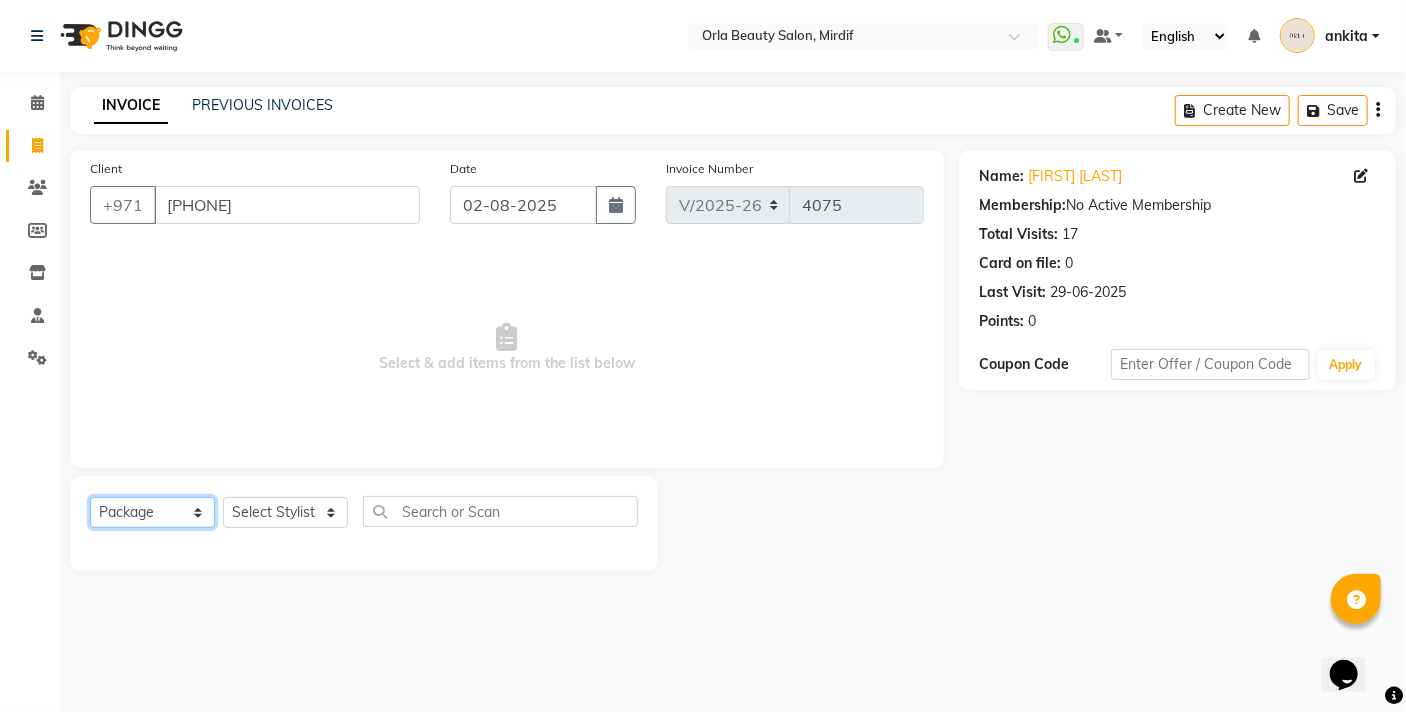 click on "Select  Service  Product  Membership  Package Voucher Prepaid Gift Card" 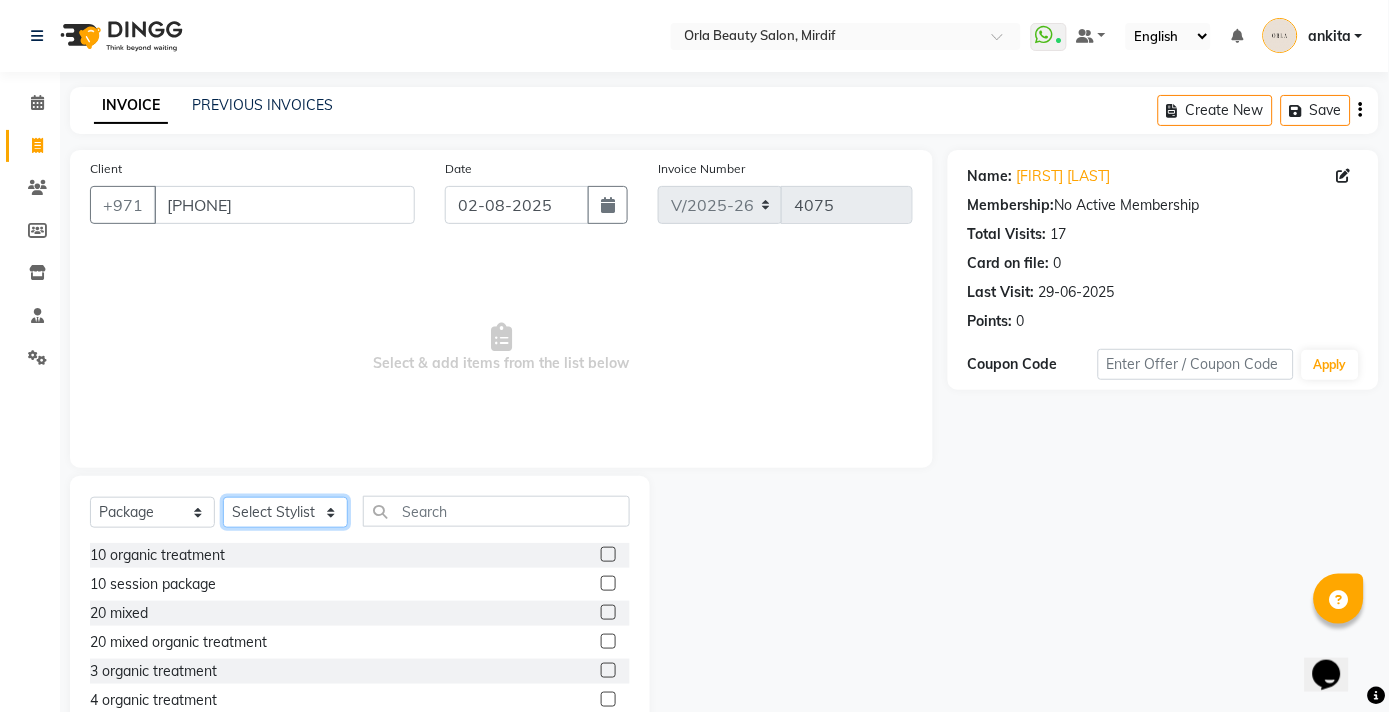 click on "Select Stylist [FIRST]  Andy [FIRST]  Anna [FIRST] [FIRST] [FIRST] [FIRST] [FIRST] [FIRST] [FIRST] [FIRST] [FIRST] [FIRST] [FIRST] [FIRST] [FIRST] [FIRST] [FIRST] [FIRST] [FIRST] [FIRST] [FIRST] [FIRST] [FIRST] [FIRST] [FIRST]" 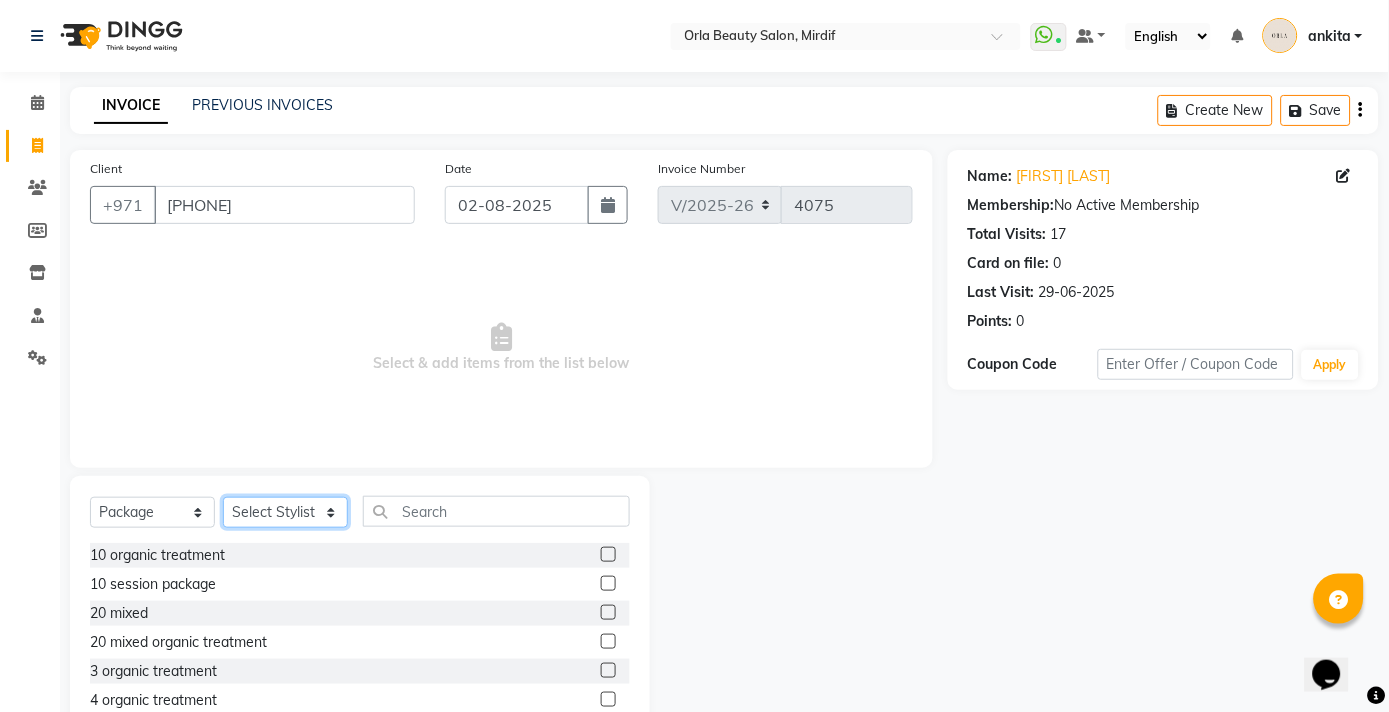 select on "31794" 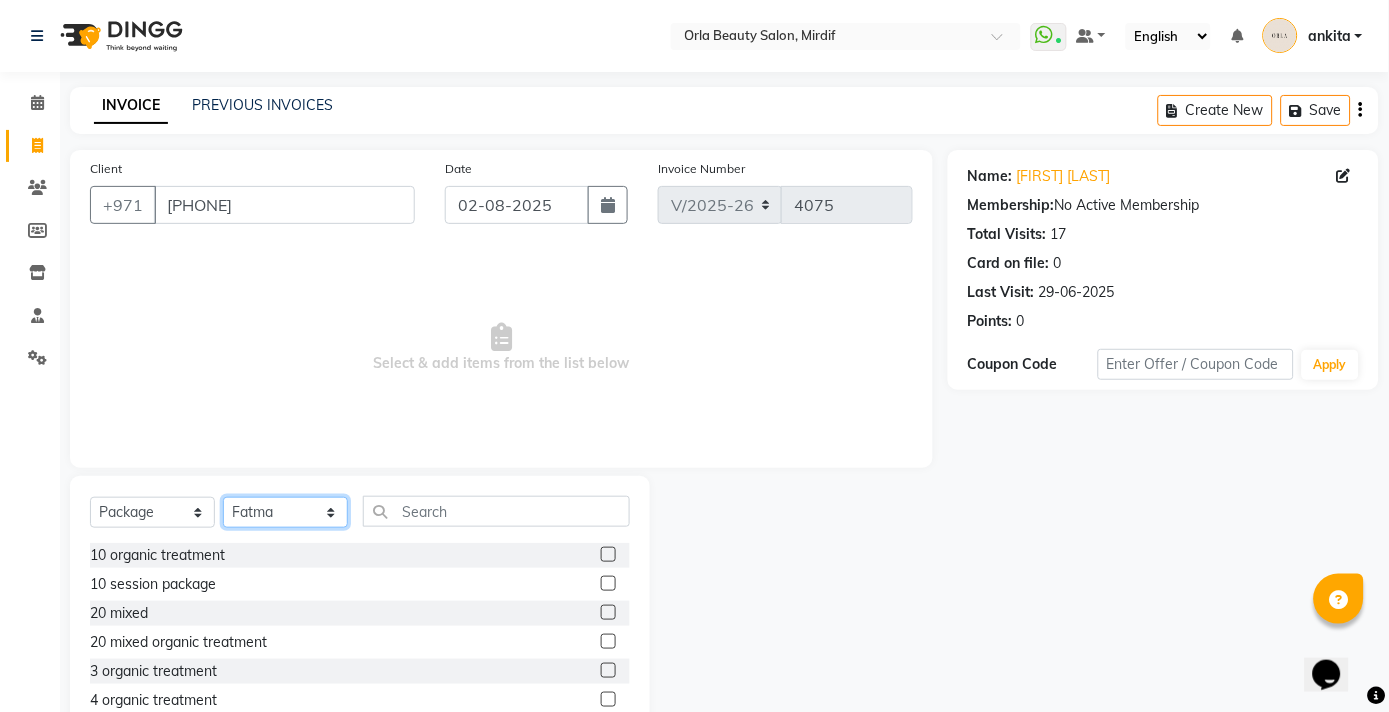 click on "Select Stylist [FIRST]  Andy [FIRST]  Anna [FIRST] [FIRST] [FIRST] [FIRST] [FIRST] [FIRST] [FIRST] [FIRST] [FIRST] [FIRST] [FIRST] [FIRST] [FIRST] [FIRST] [FIRST] [FIRST] [FIRST] [FIRST] [FIRST] [FIRST] [FIRST] [FIRST] [FIRST]" 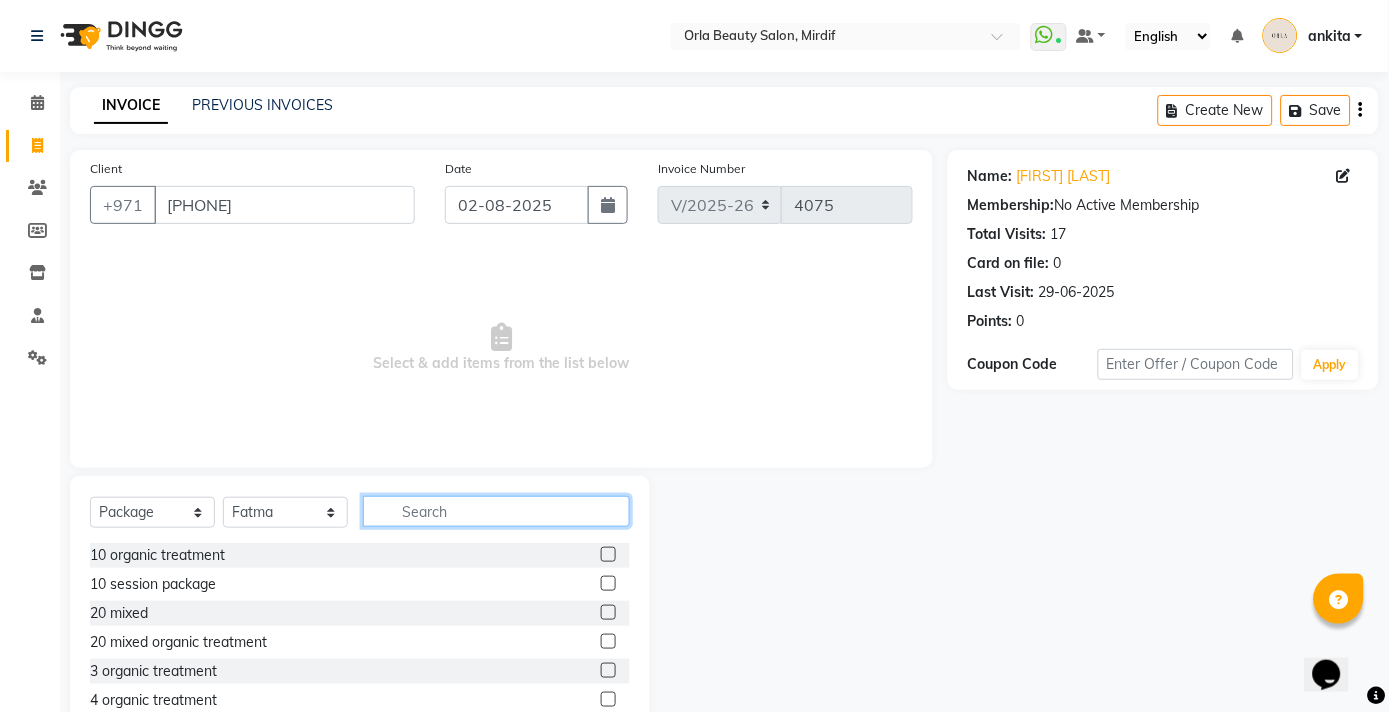 click 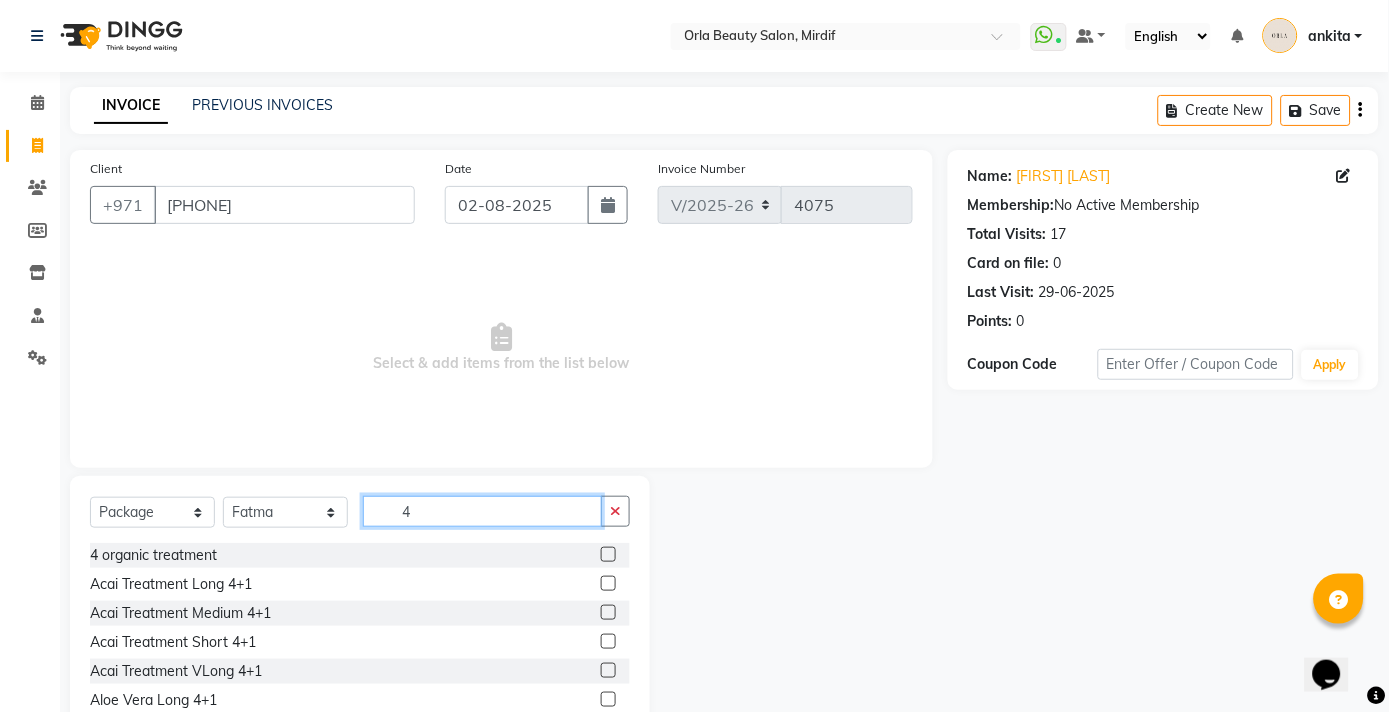 type on "4" 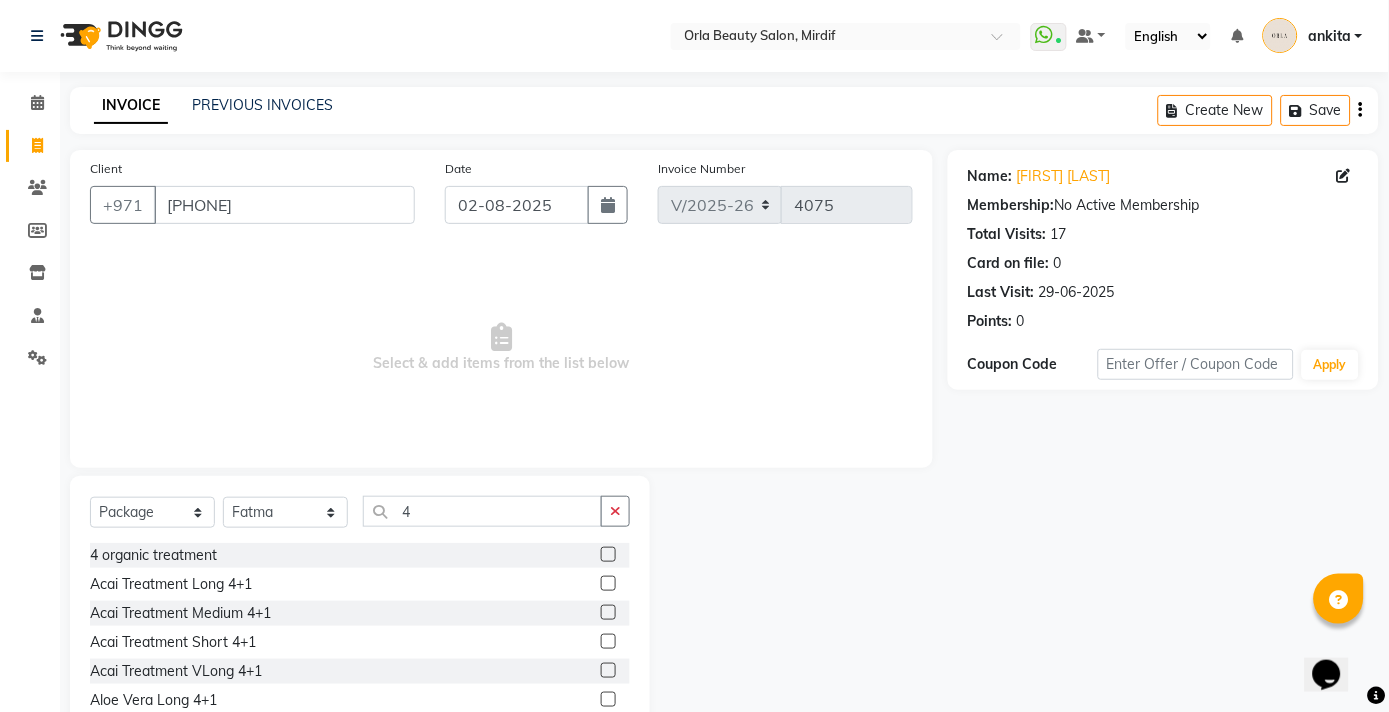click 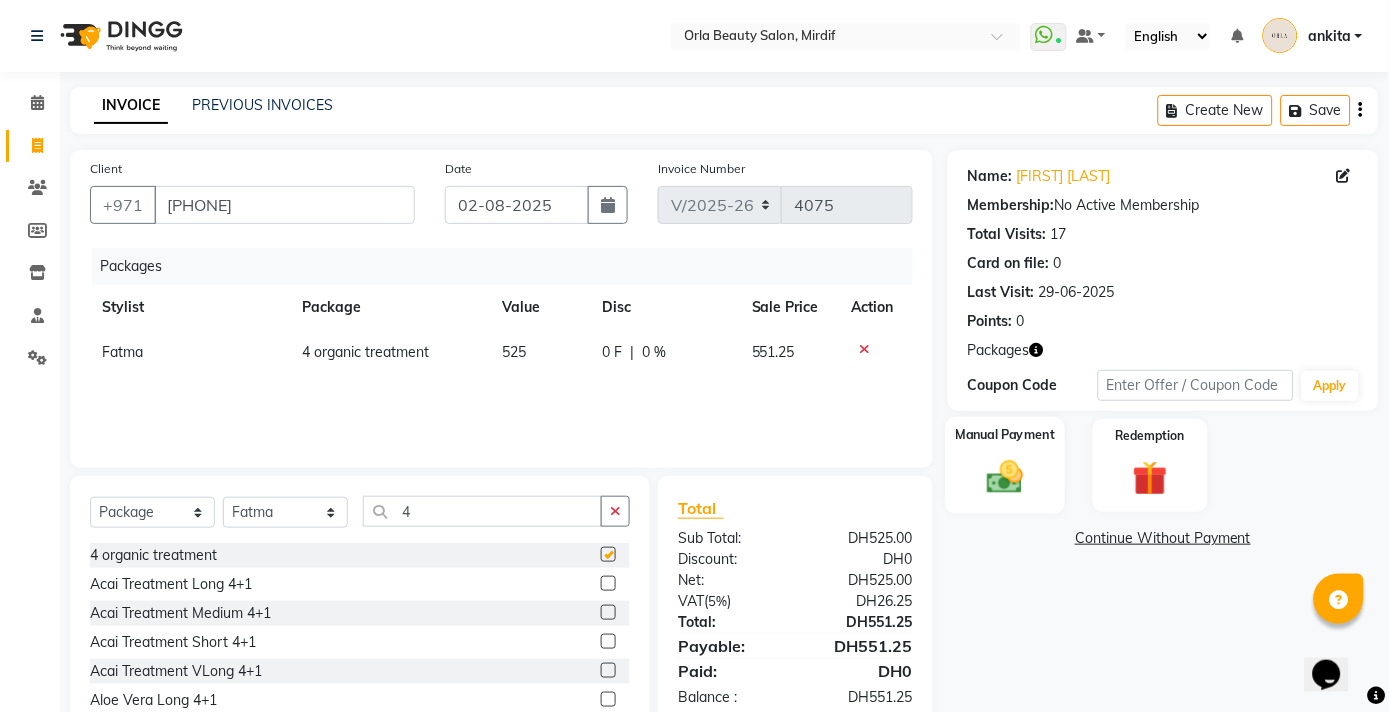 click on "Coupon Code Apply" 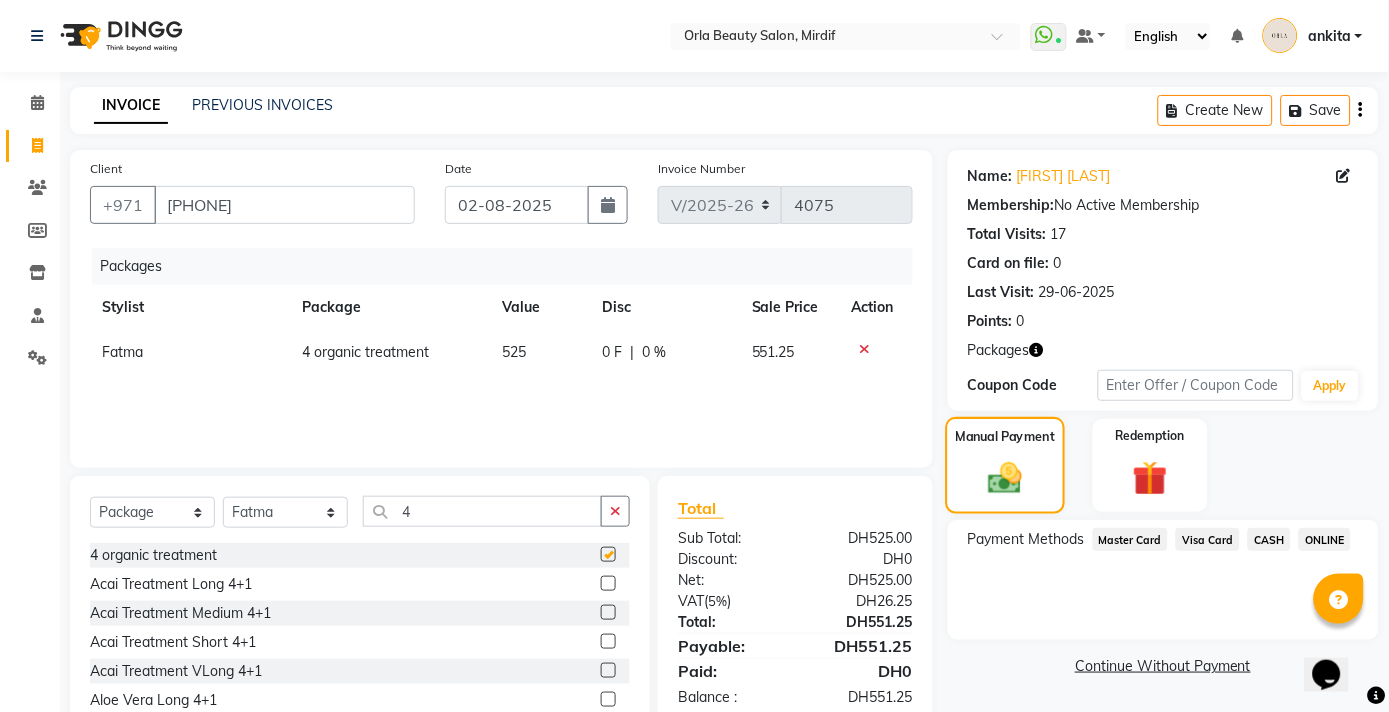 scroll, scrollTop: 88, scrollLeft: 0, axis: vertical 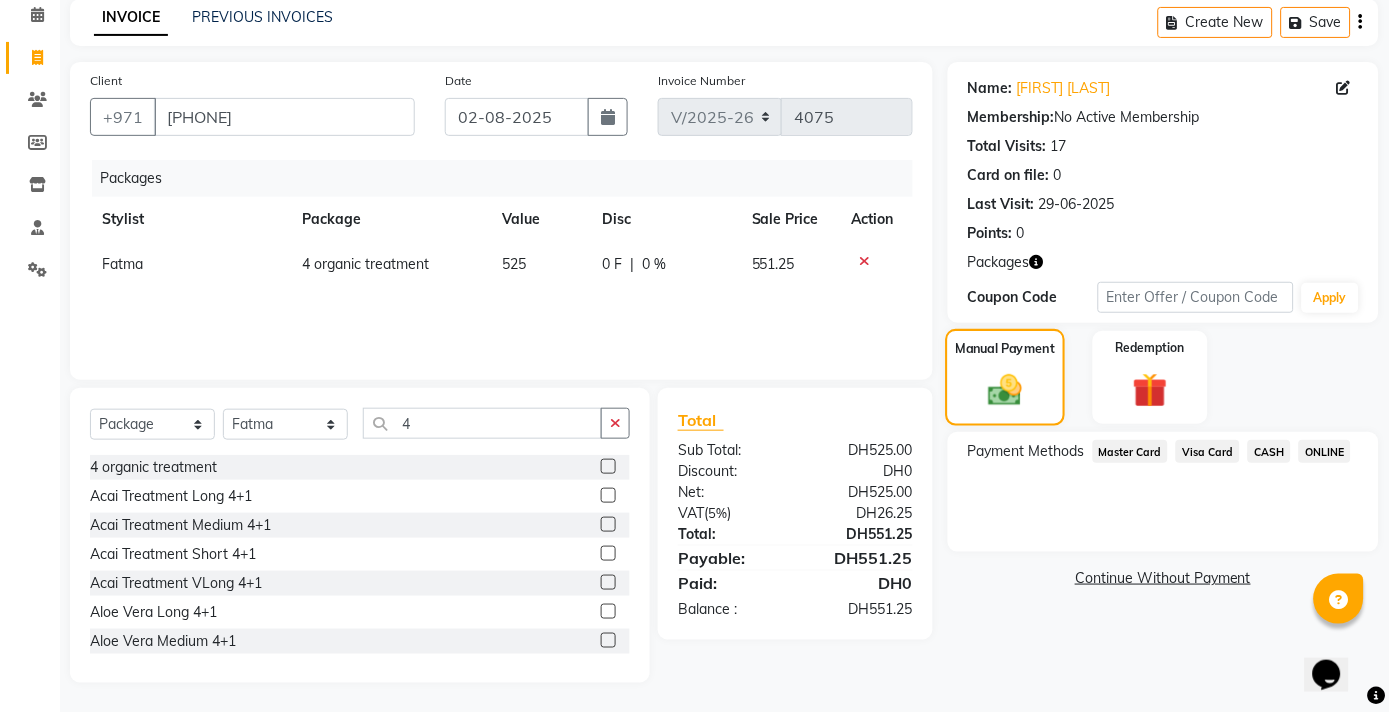 checkbox on "false" 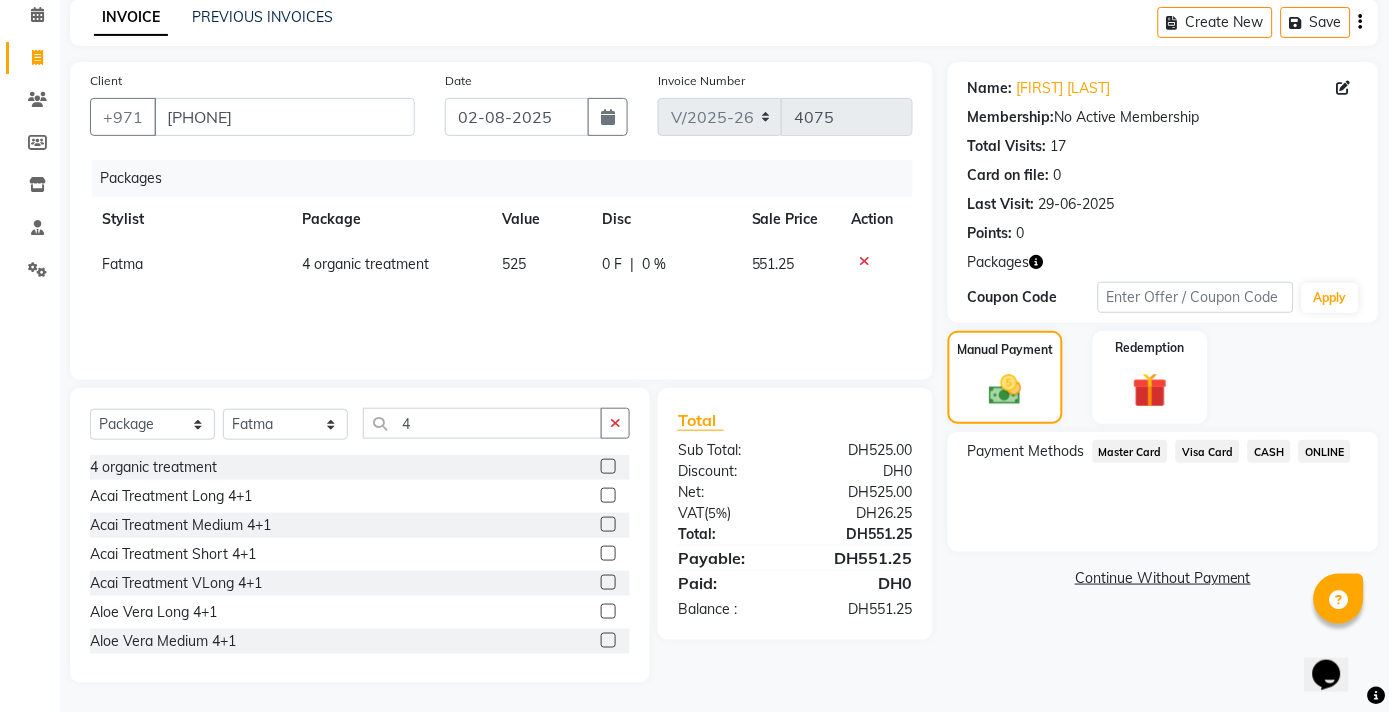 click on "ONLINE" 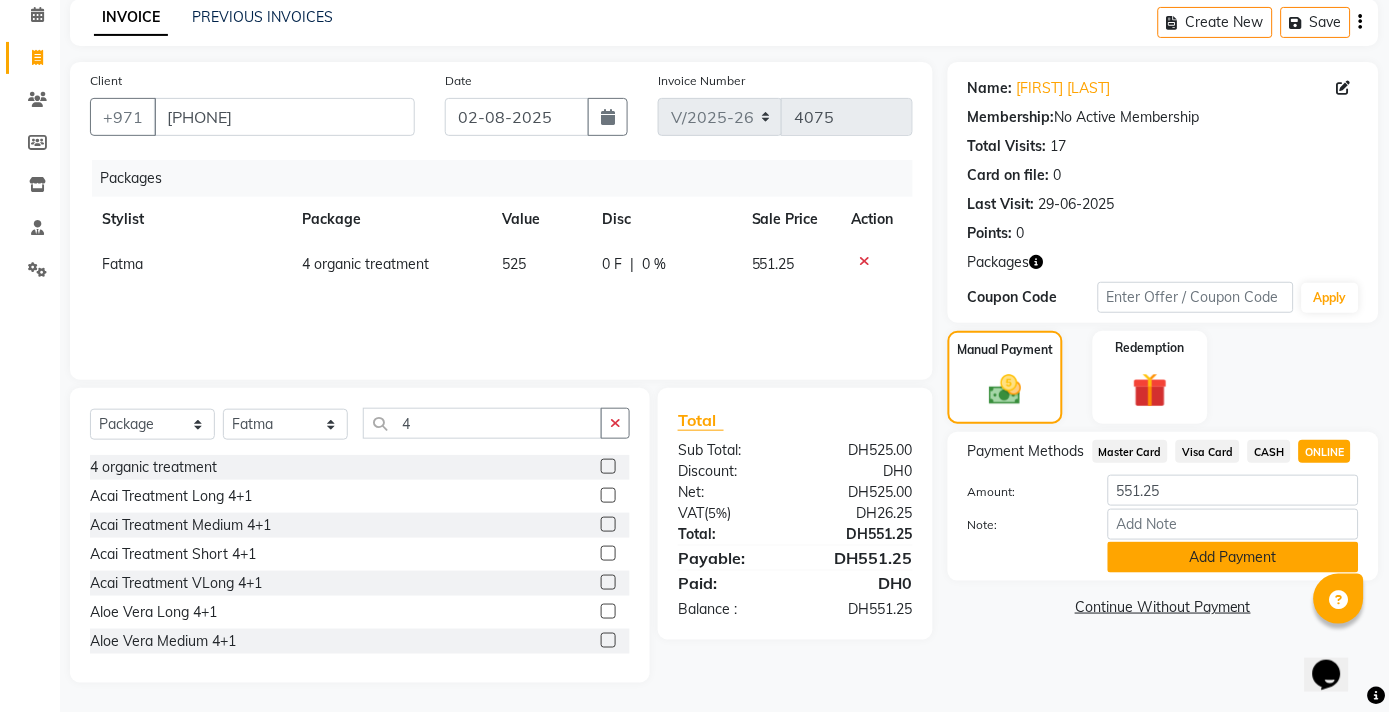 click on "Add Payment" 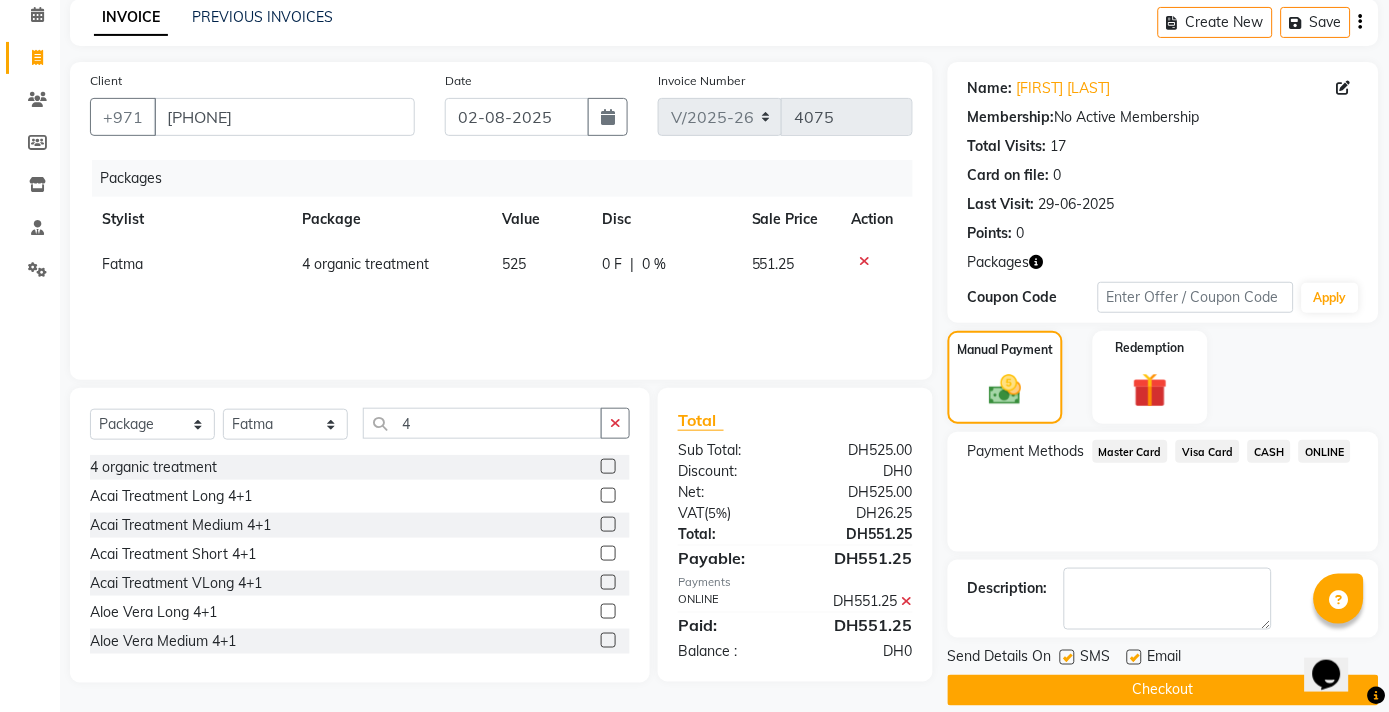 click on "Send Details On SMS Email  Checkout" 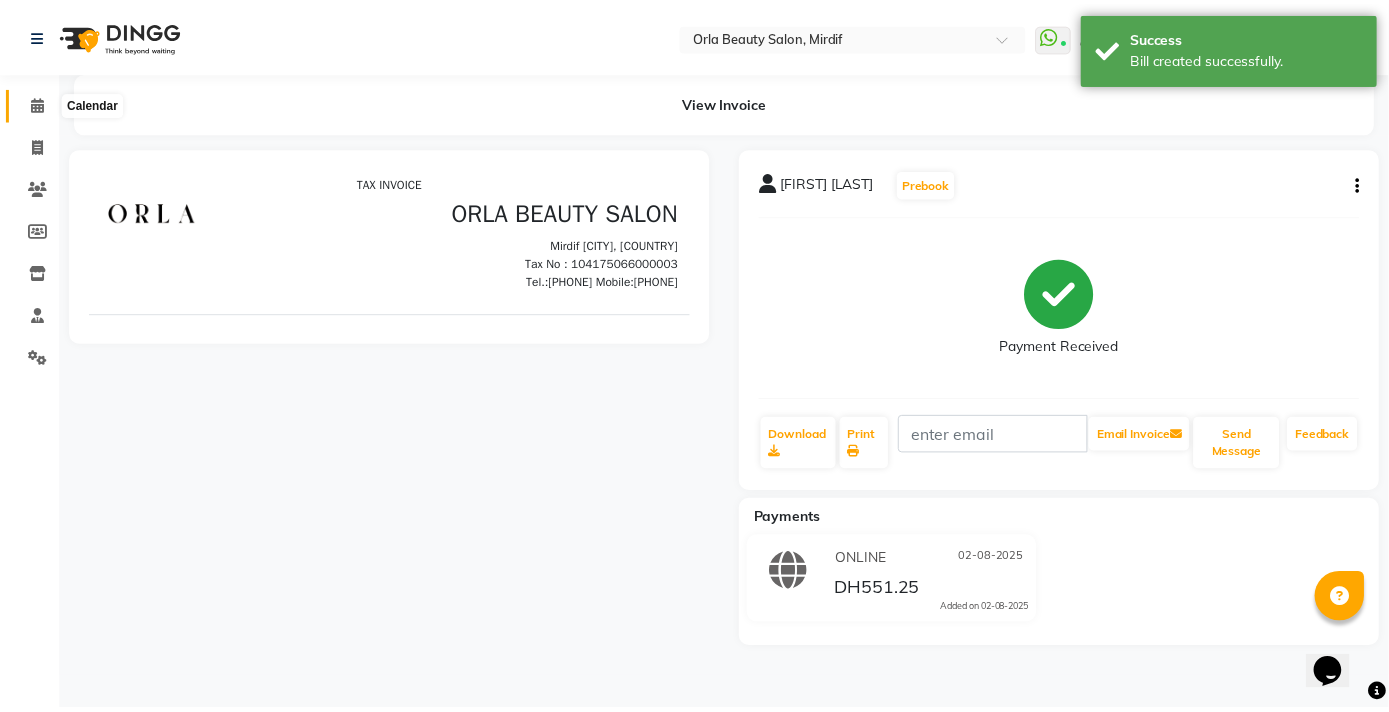 scroll, scrollTop: 0, scrollLeft: 0, axis: both 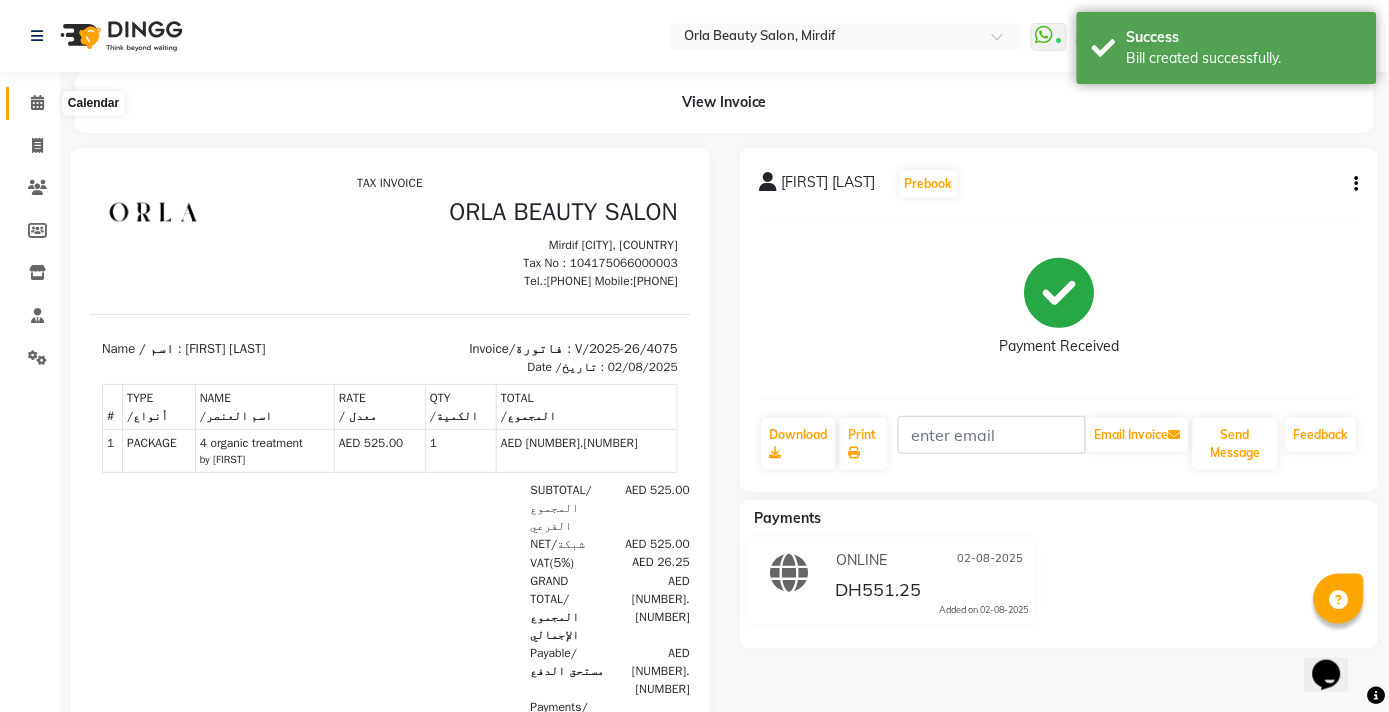 click 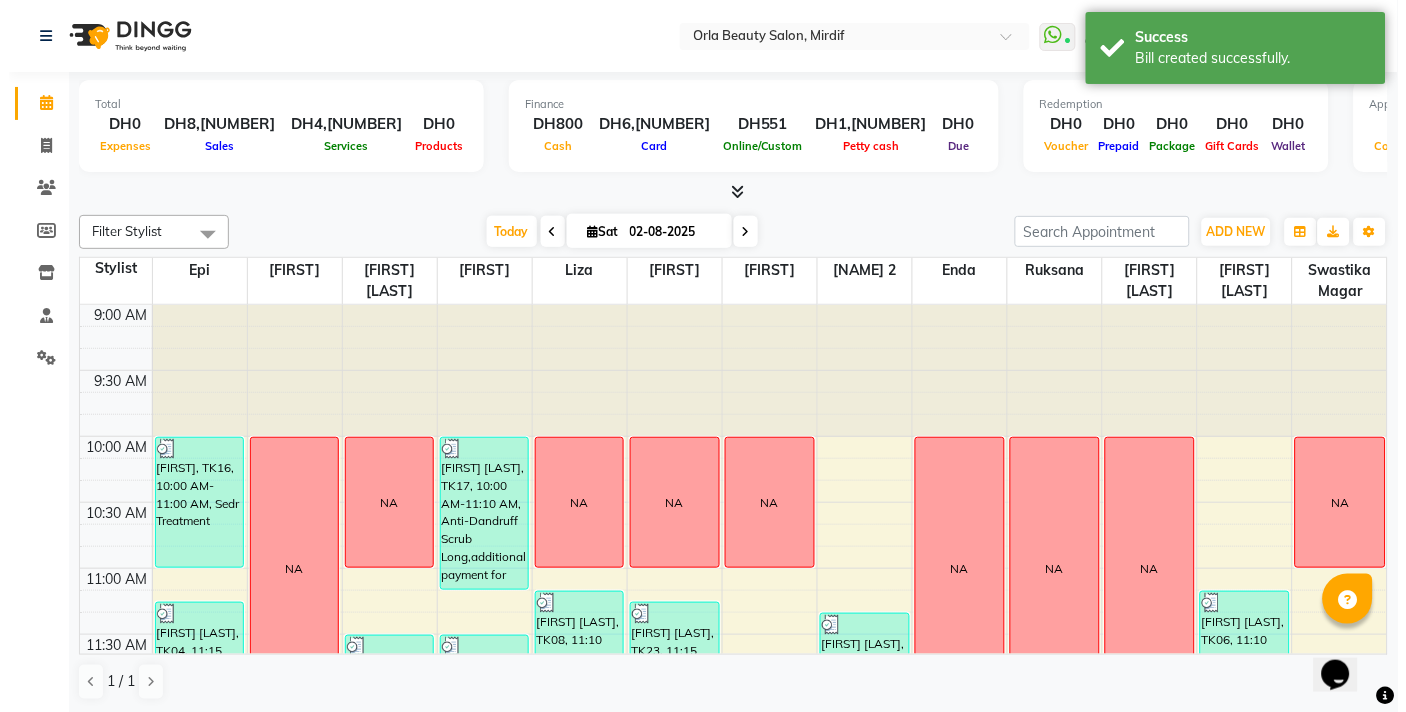 scroll, scrollTop: 0, scrollLeft: 0, axis: both 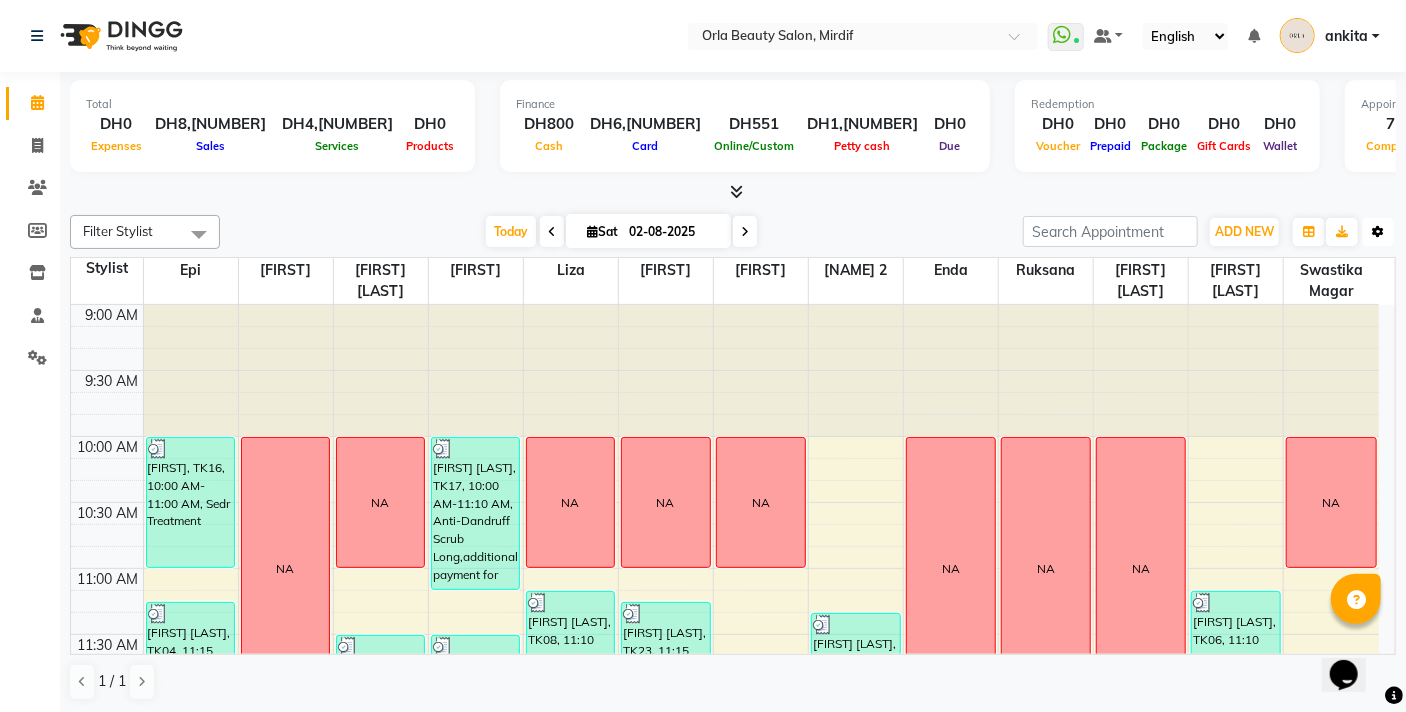 click at bounding box center [1378, 232] 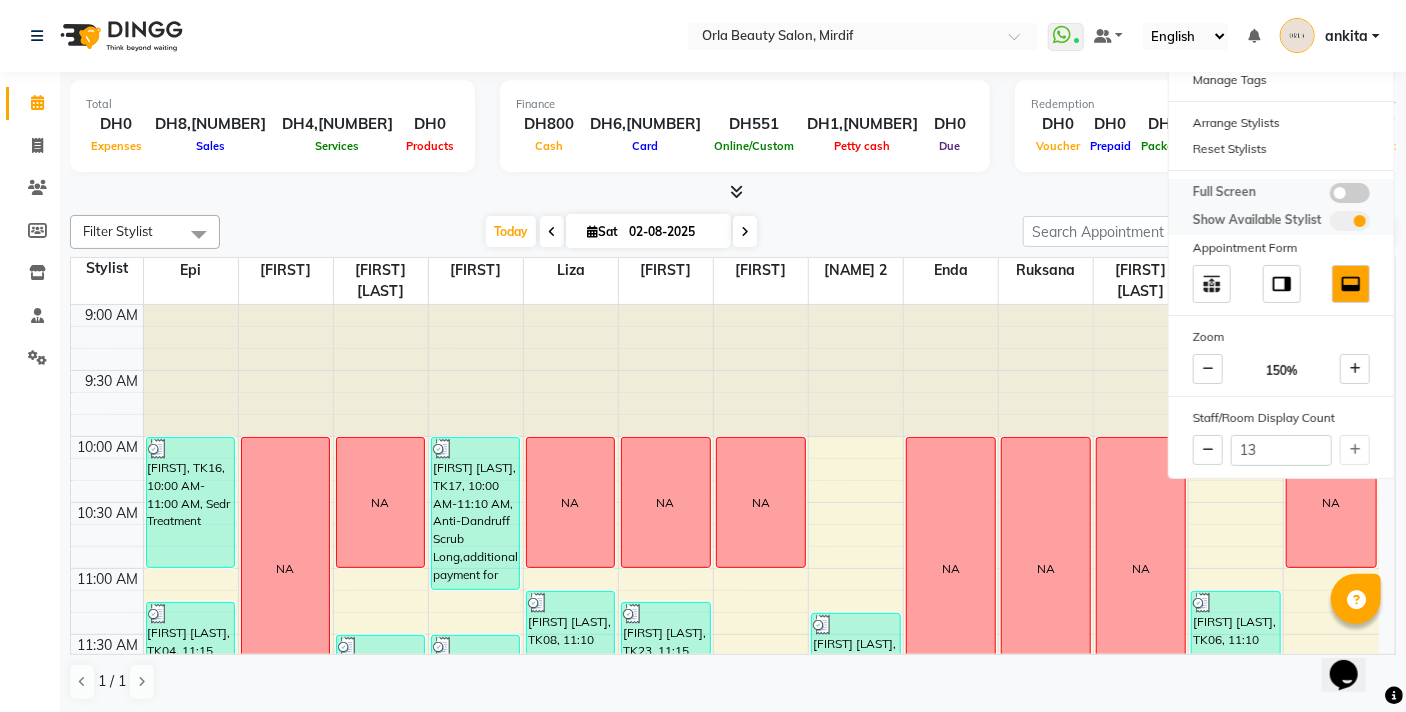 click at bounding box center [1350, 193] 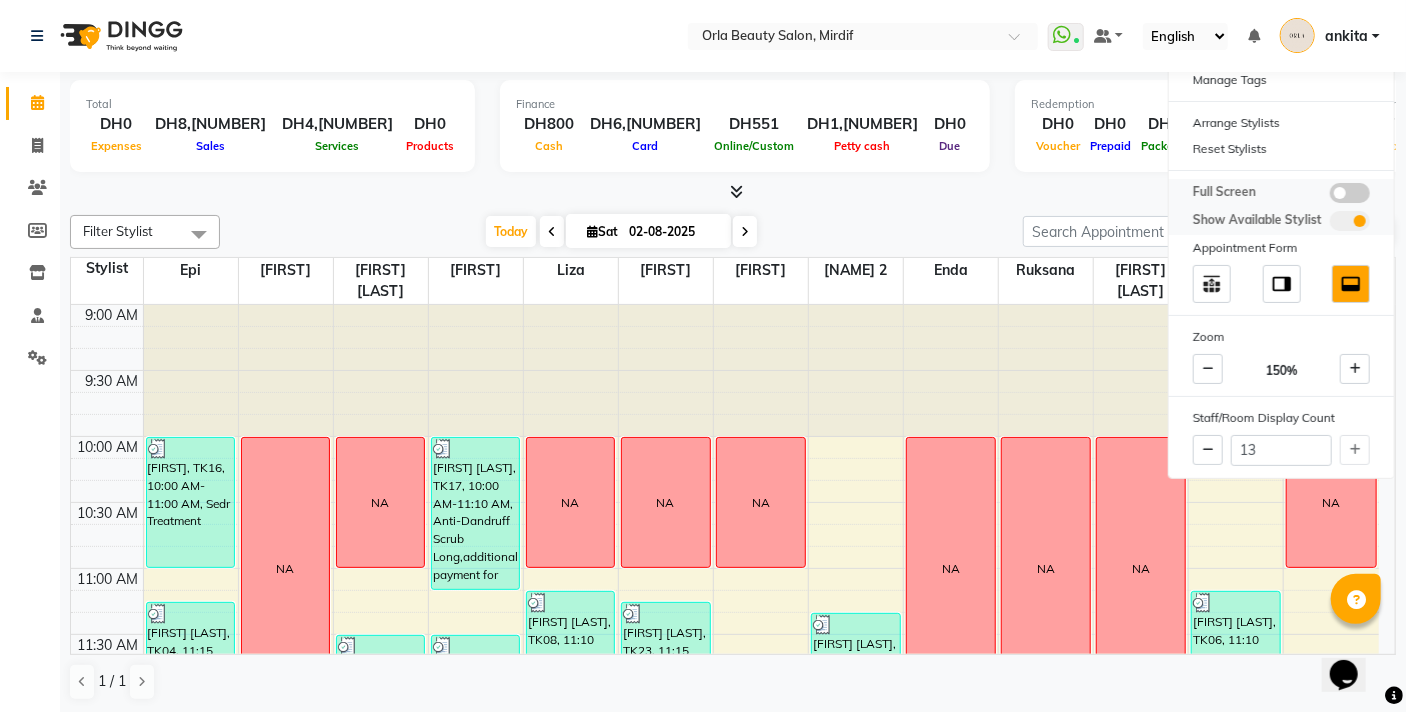 click at bounding box center (1330, 196) 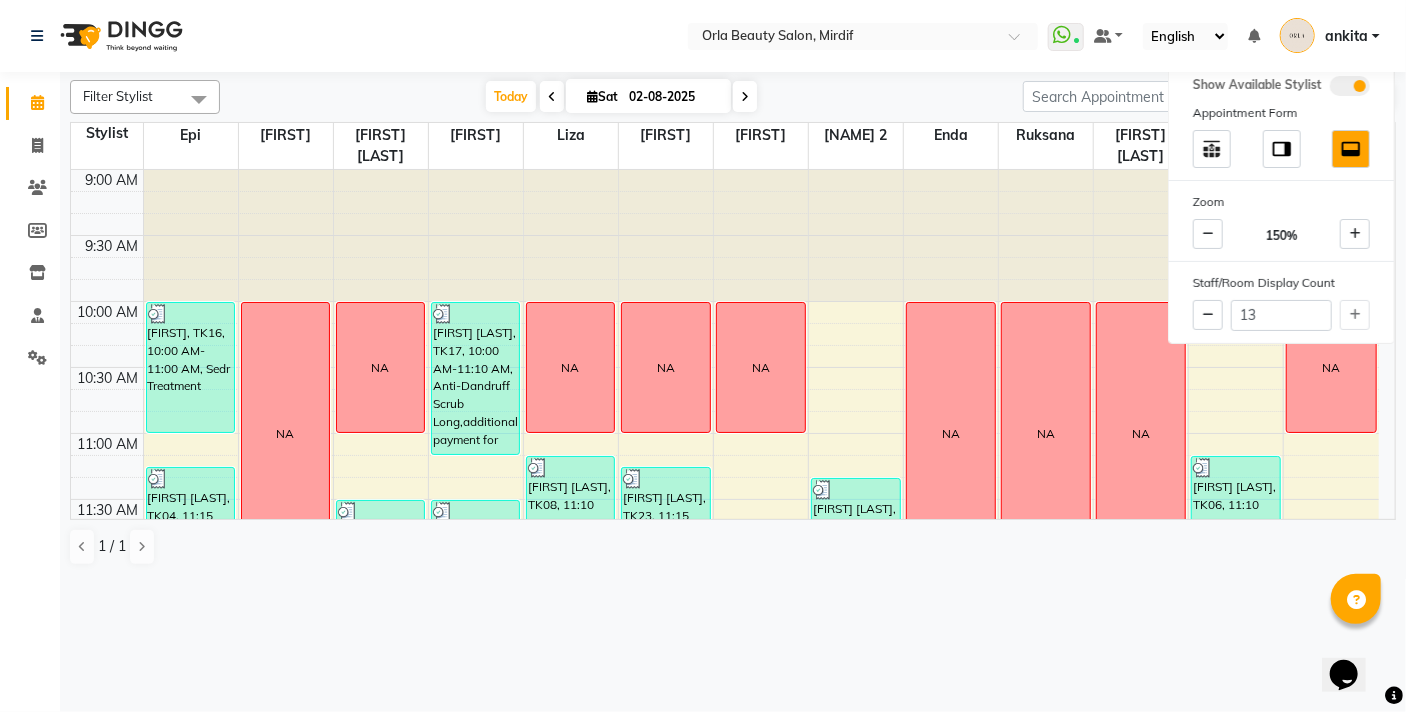 click on "Select Location × Orla Beauty Salon, Mirdif WhatsApp Status ✕ Status: Connected Most Recent Message: 02-08-2025 05:32 PM Recent Service Activity: 02-08-2025 05:36 PM Default Panel My Panel English ENGLISH Español العربية मराठी हिंदी ગુજરાતી தமிழ் 中文 Notifications nothing to show [FIRST] Manage Profile Change Password Sign out Version:3.15.11" 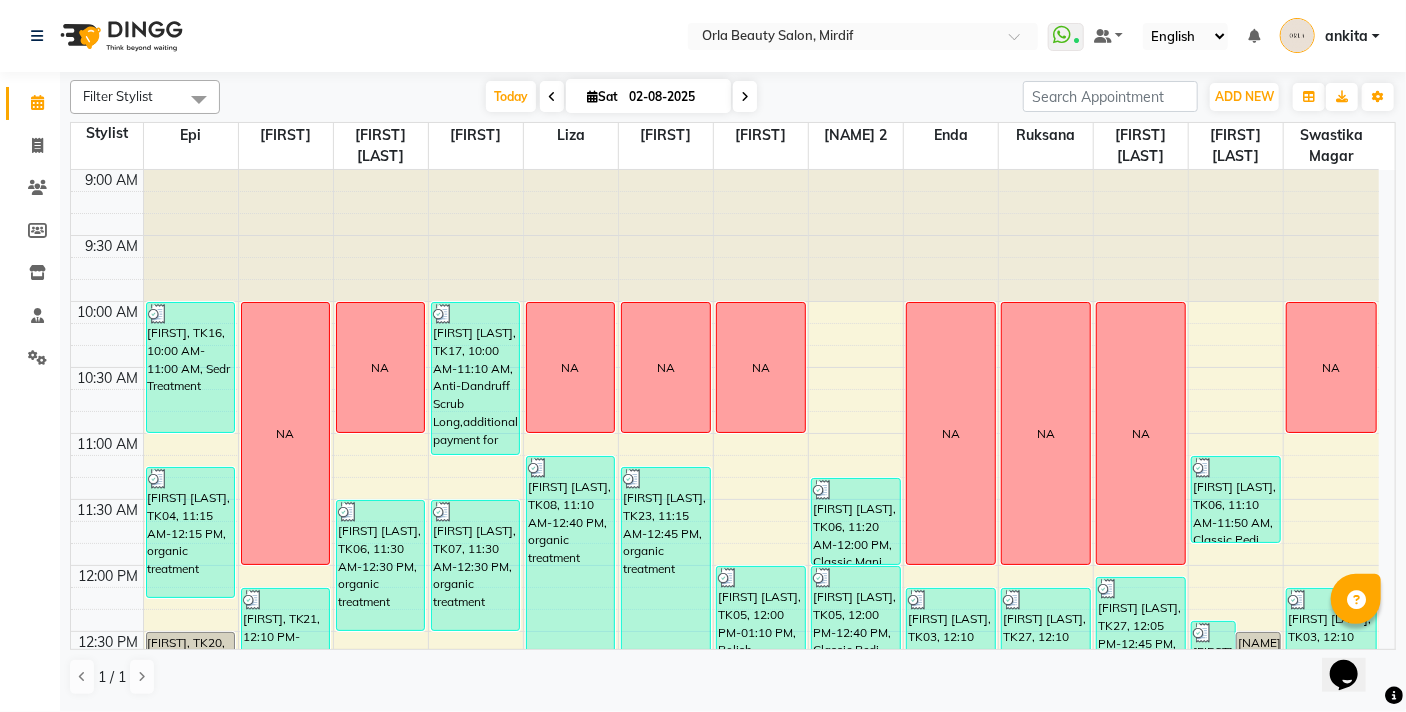 click at bounding box center [745, 96] 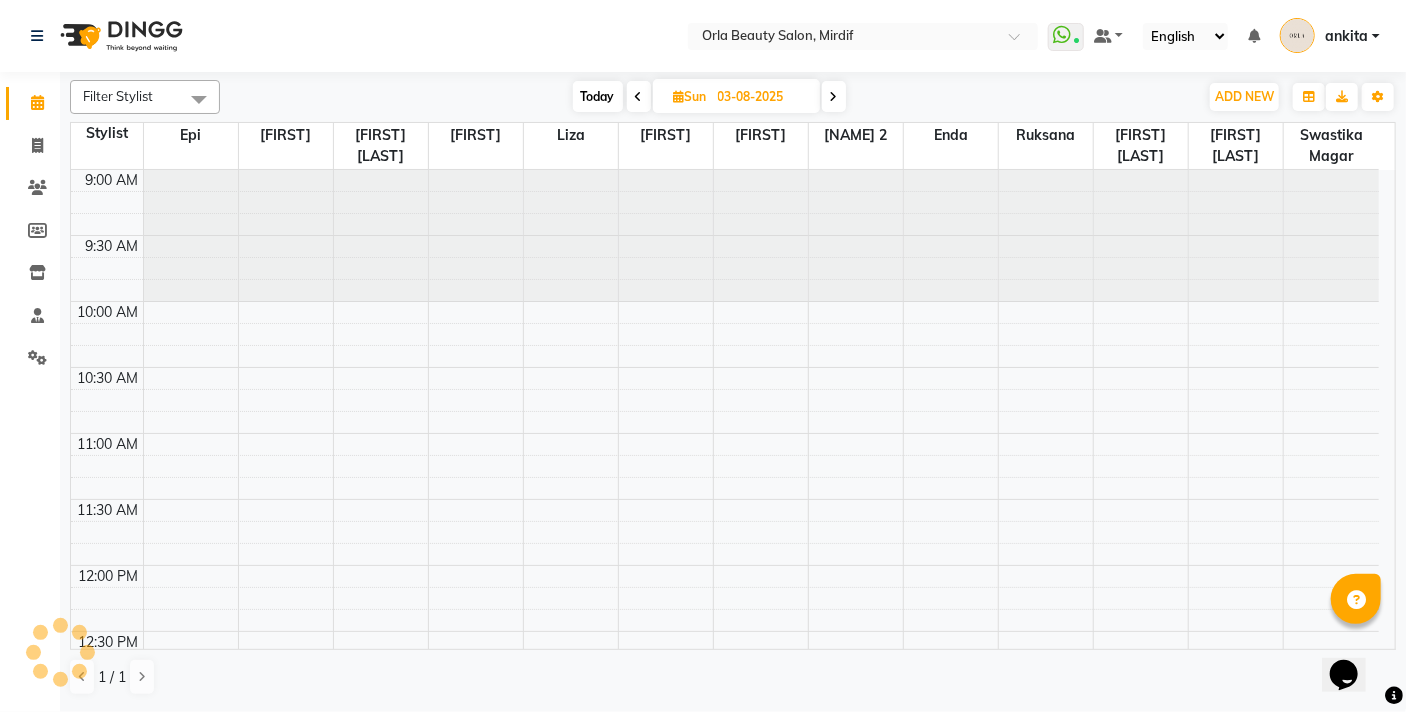 scroll, scrollTop: 1369, scrollLeft: 0, axis: vertical 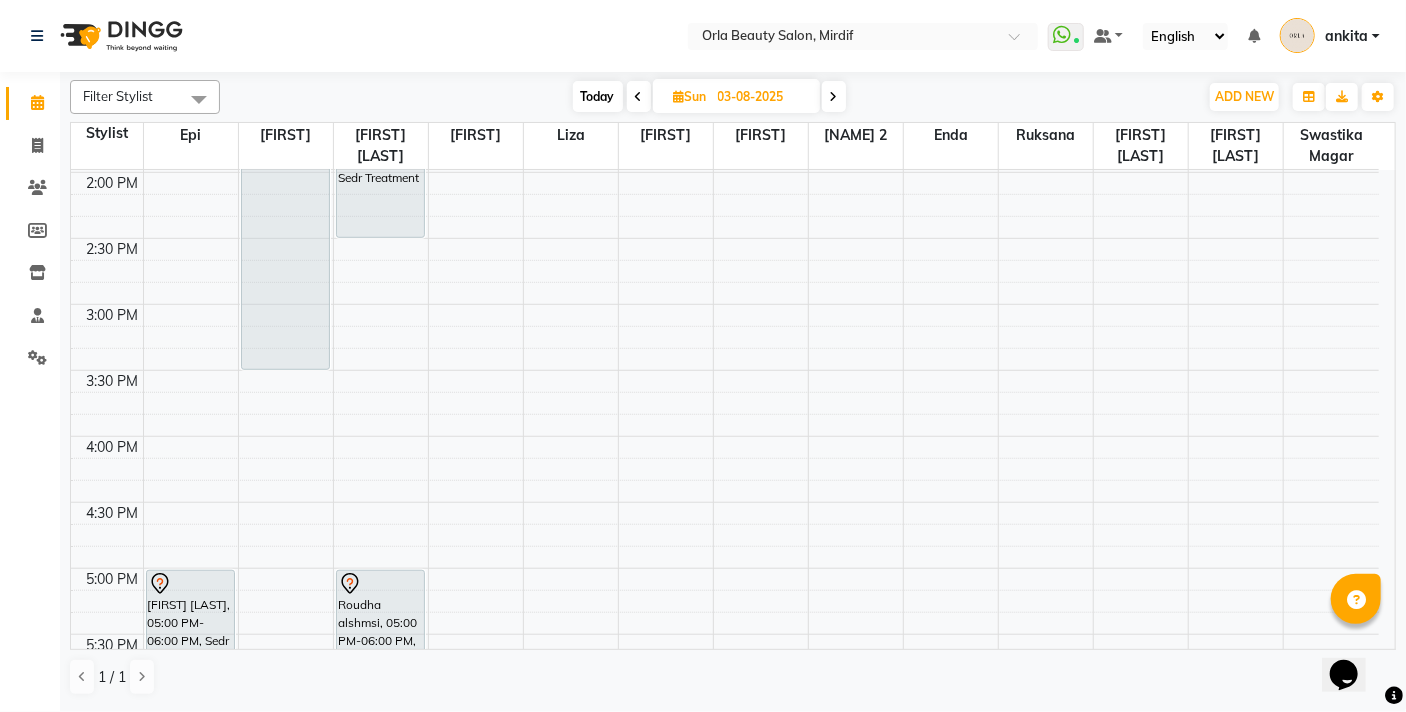click on "9:00 AM 9:30 AM 10:00 AM 10:30 AM 11:00 AM 11:30 AM 12:00 PM 12:30 PM 1:00 PM 1:30 PM 2:00 PM 2:30 PM 3:00 PM 3:30 PM 4:00 PM 4:30 PM 5:00 PM 5:30 PM 6:00 PM 6:30 PM 7:00 PM 7:30 PM 8:00 PM 8:30 PM 9:00 PM 9:30 PM 10:00 PM 10:30 PM             [FIRST], 10:00 AM-11:00 AM, organic treatment             [FIRST] [LAST], 05:00 PM-06:00 PM, Sedr Treatment Medium  NA   NA              [FIRST], 01:00 PM-03:30 PM, BB Cream             treatment, 07:00 PM-08:00 PM, organic treatment  NA              [FIRST], 01:30 PM-02:30 PM, Sedr Treatment             [FIRST] [LAST], 05:00 PM-06:00 PM, Sedr Treatment Long             [FIRST], 06:30 PM-07:50 PM, organic treatment  NA              [FIRST] [LAST], 12:00 PM-01:00 PM, organic treatment  NA   NA   NA   NA              [FIRST] [LAST], 11:30 AM-12:30 PM, Sedr Treatment Medium  NA   NA              [FIRST], 06:00 PM-06:40 PM, Classic Mani             [FIRST], 08:00 PM-08:40 PM, Classic Mani  NA              [FIRST], 06:00 PM-06:40 PM, Classic Pedi  NA   NA   NA   NA   NA" at bounding box center (725, 436) 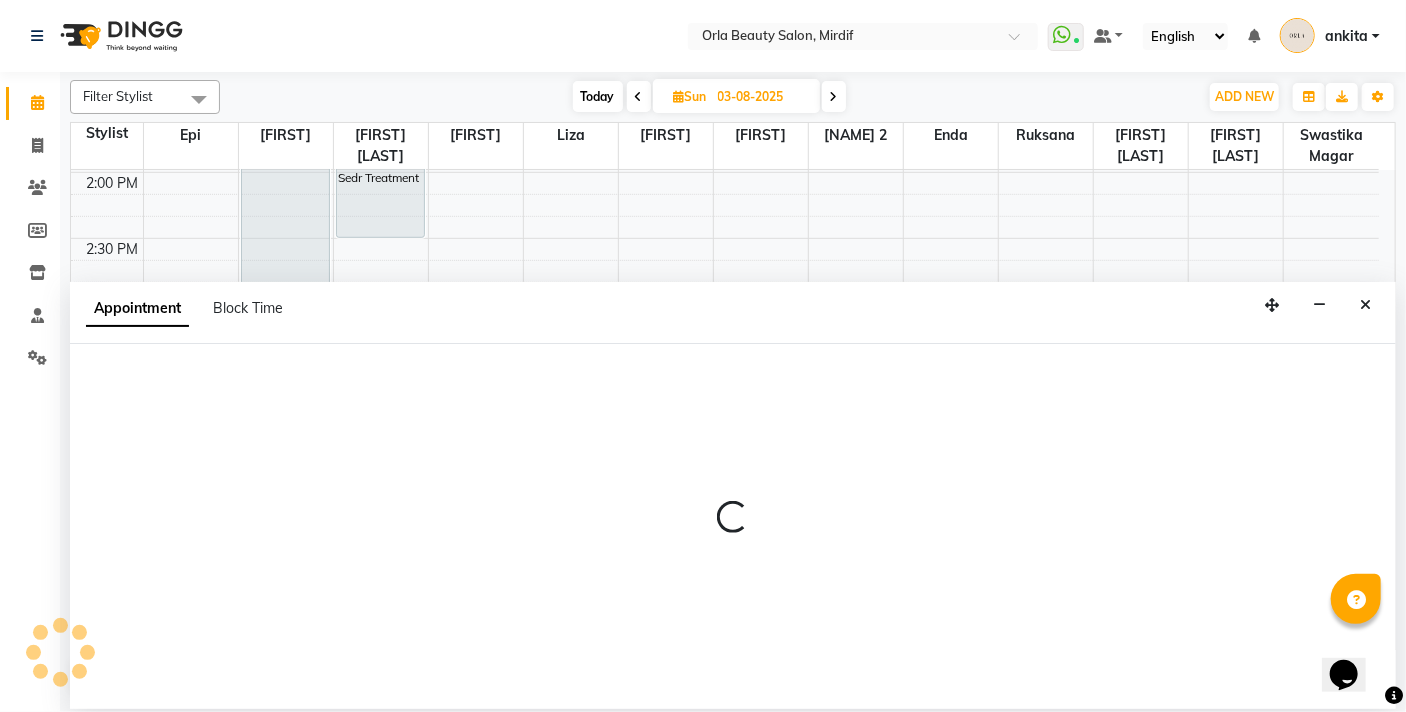 select on "60330" 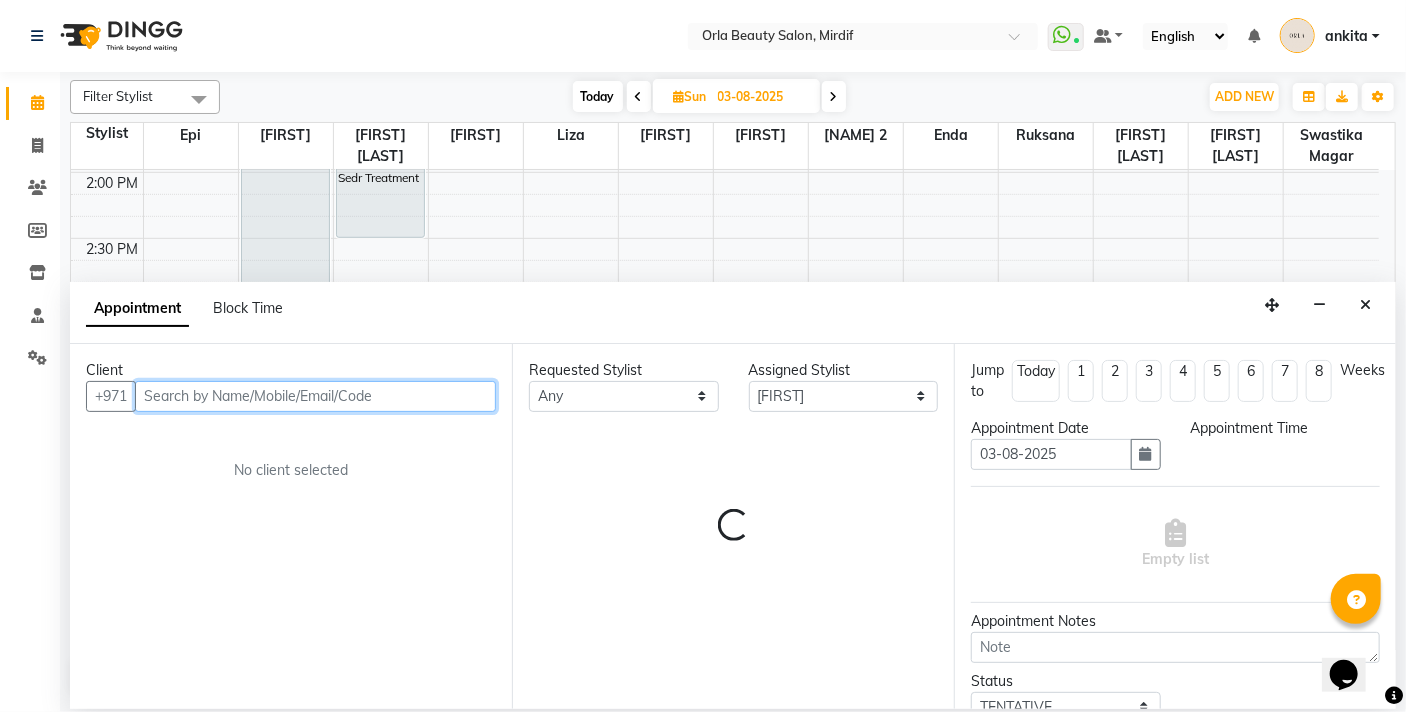 select on "900" 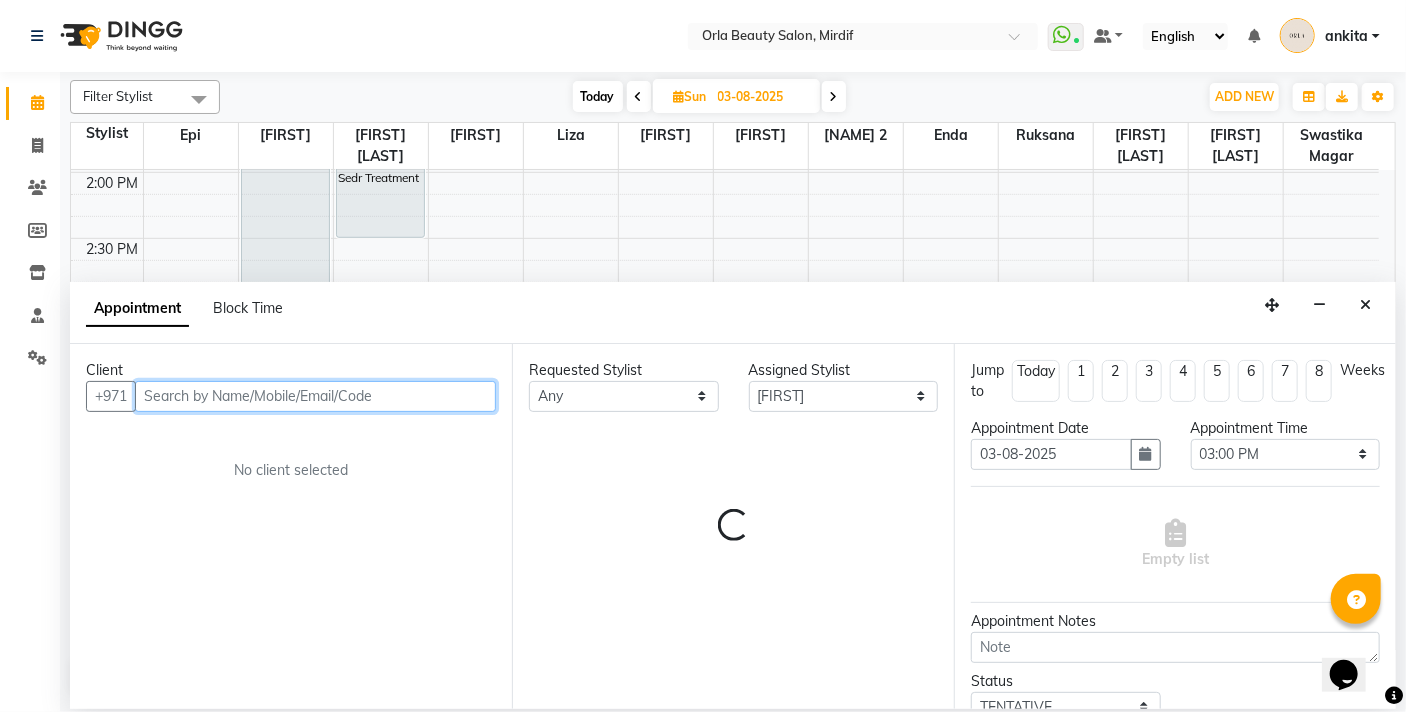 click at bounding box center [315, 396] 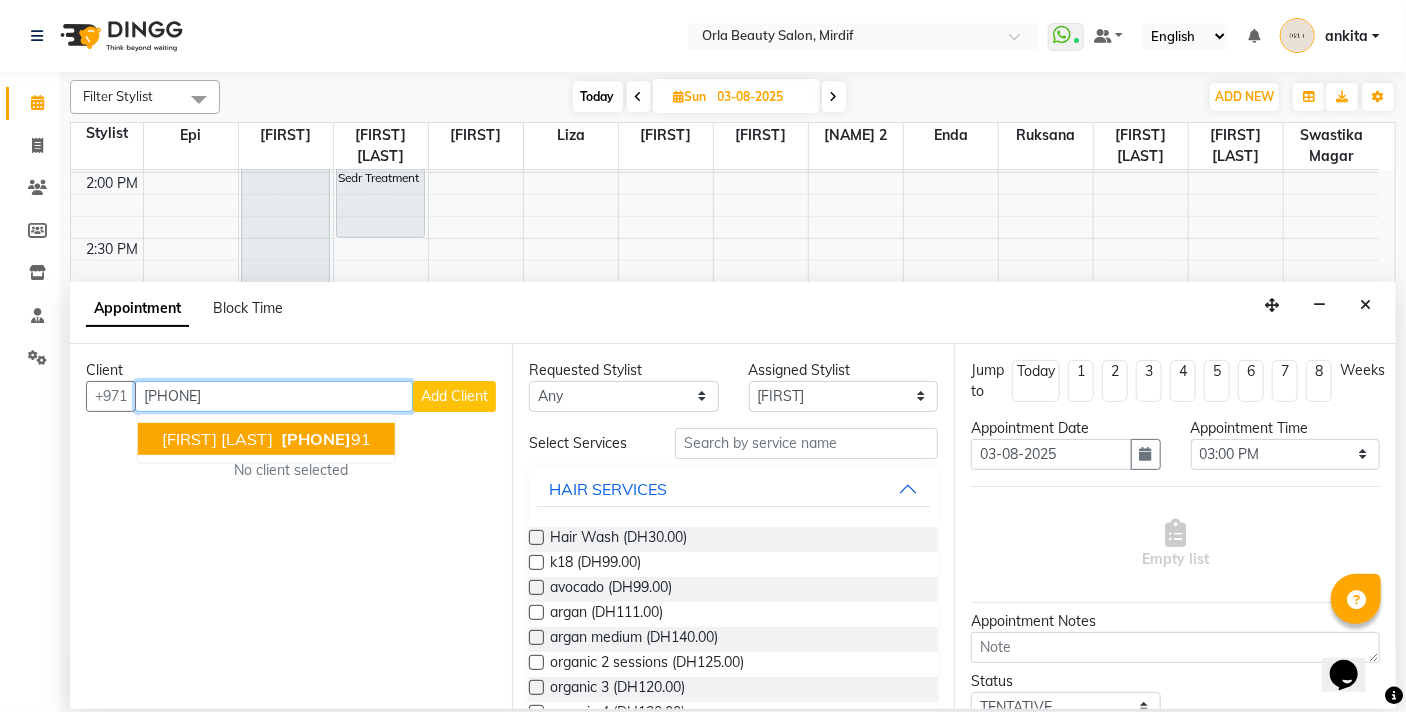 click on "[FIRST] [LAST]" at bounding box center (217, 439) 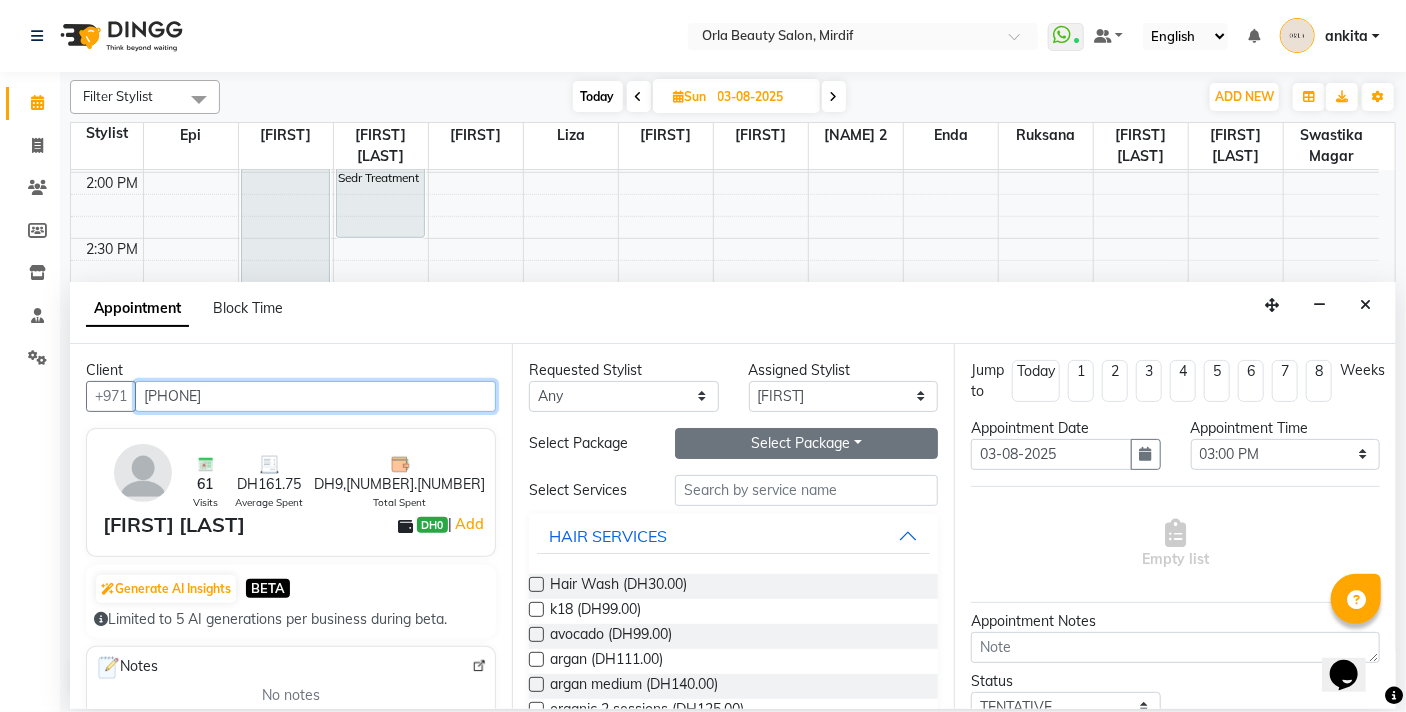 type on "[PHONE]" 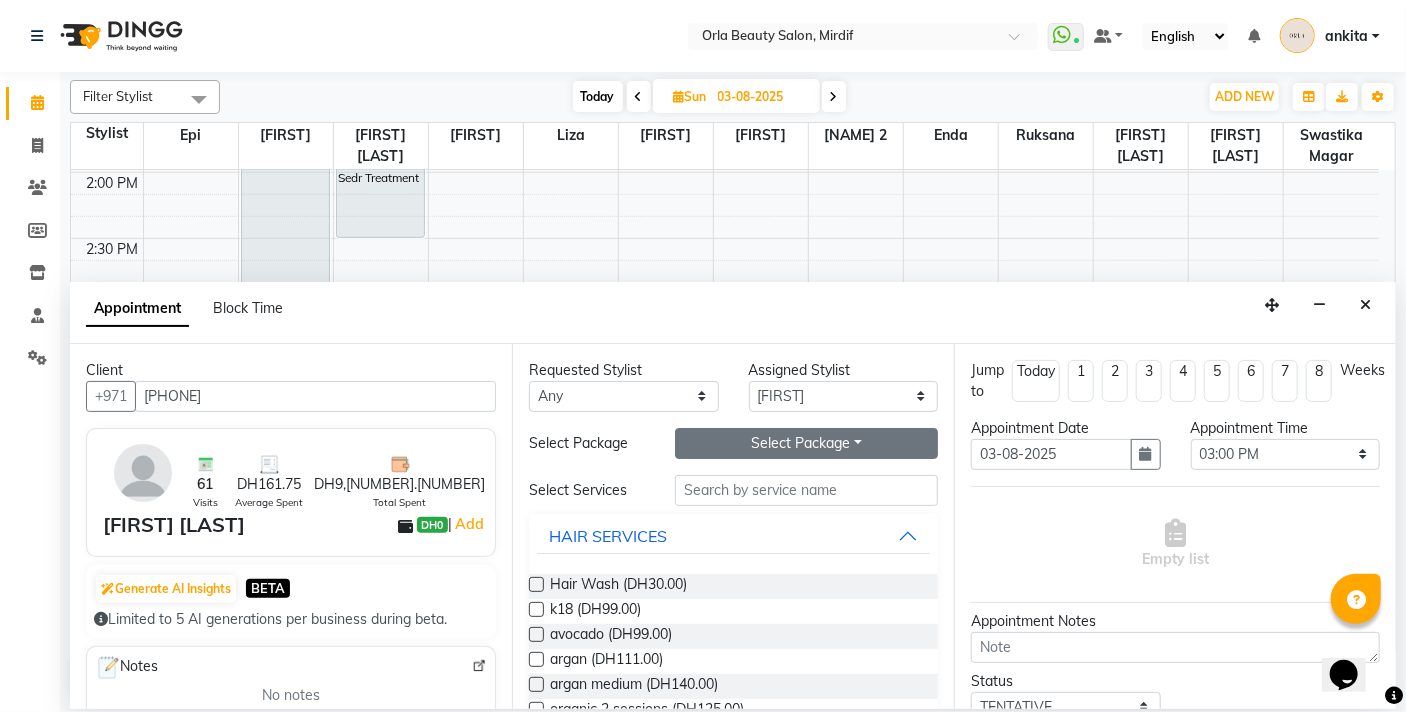 click on "Select Package  Toggle Dropdown" at bounding box center [806, 443] 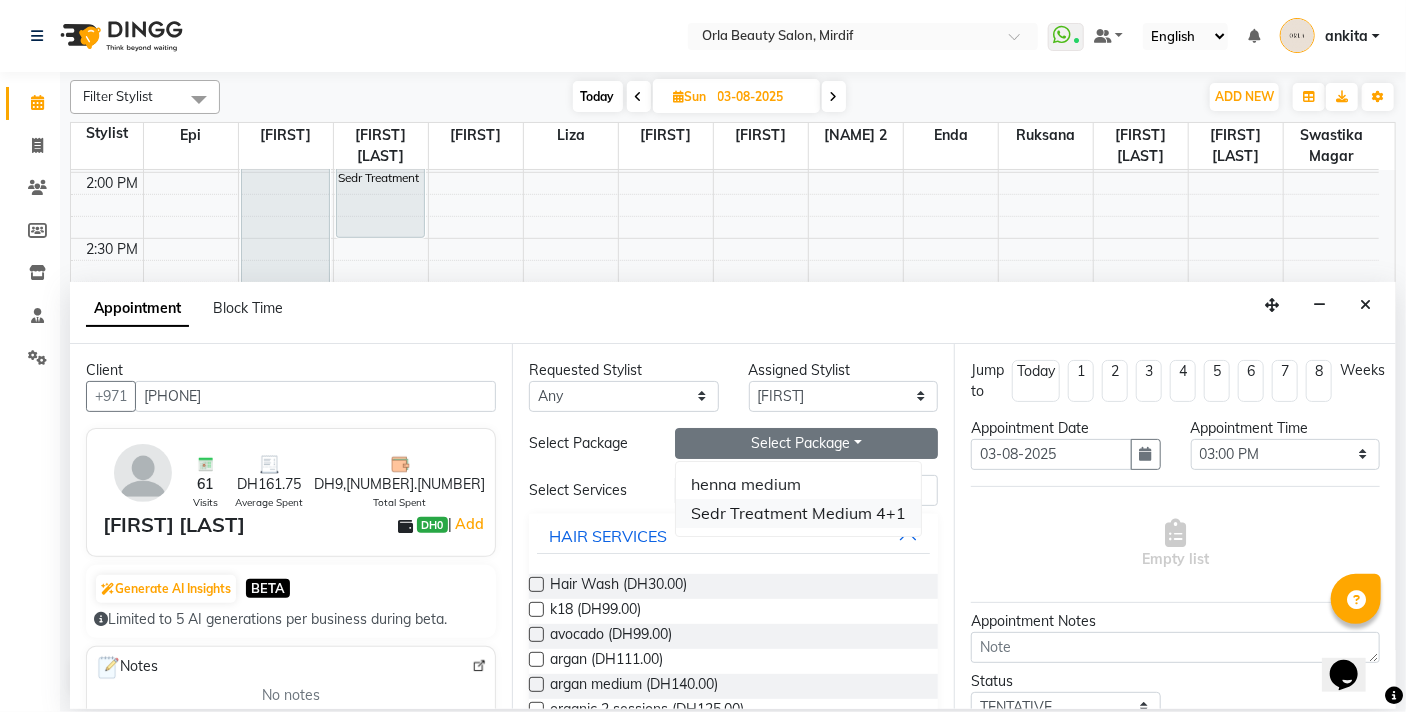click on "Sedr Treatment Medium 4+1" at bounding box center [798, 513] 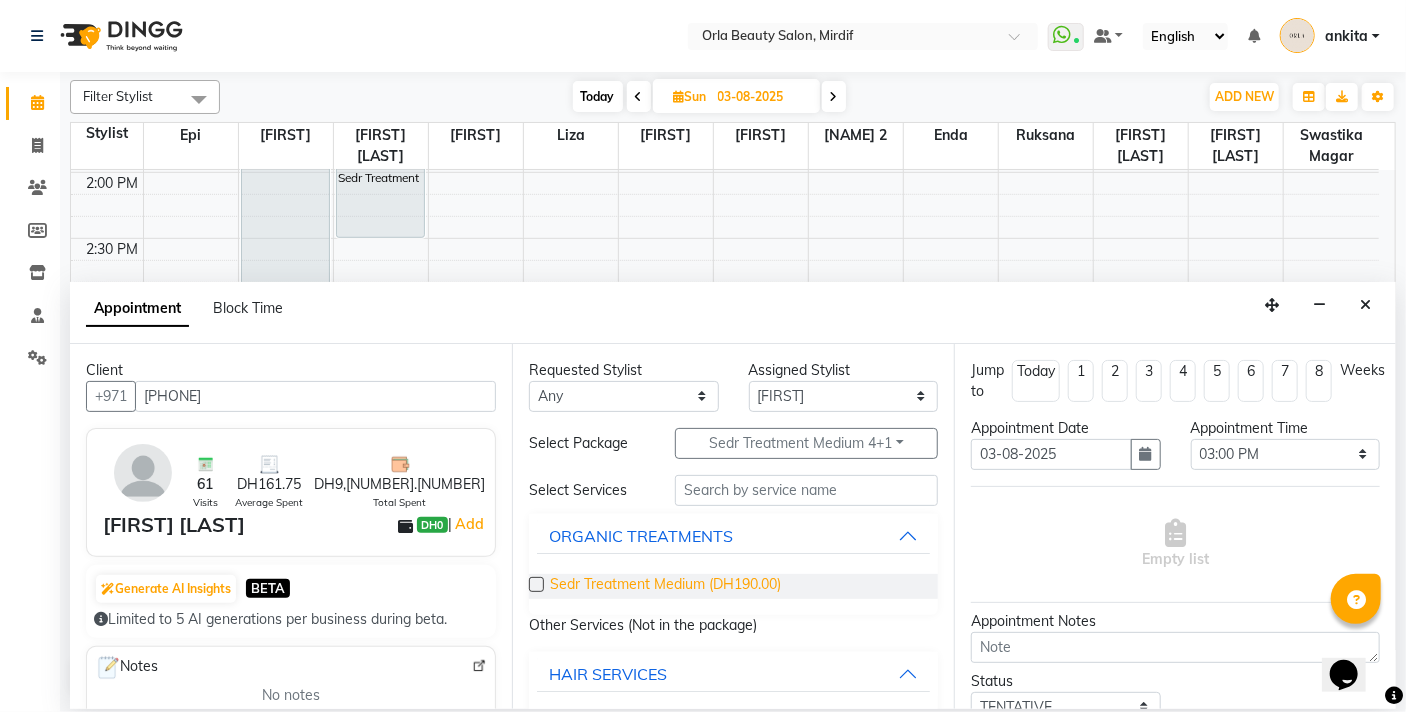 click on "Sedr Treatment Medium (DH190.00)" at bounding box center [665, 586] 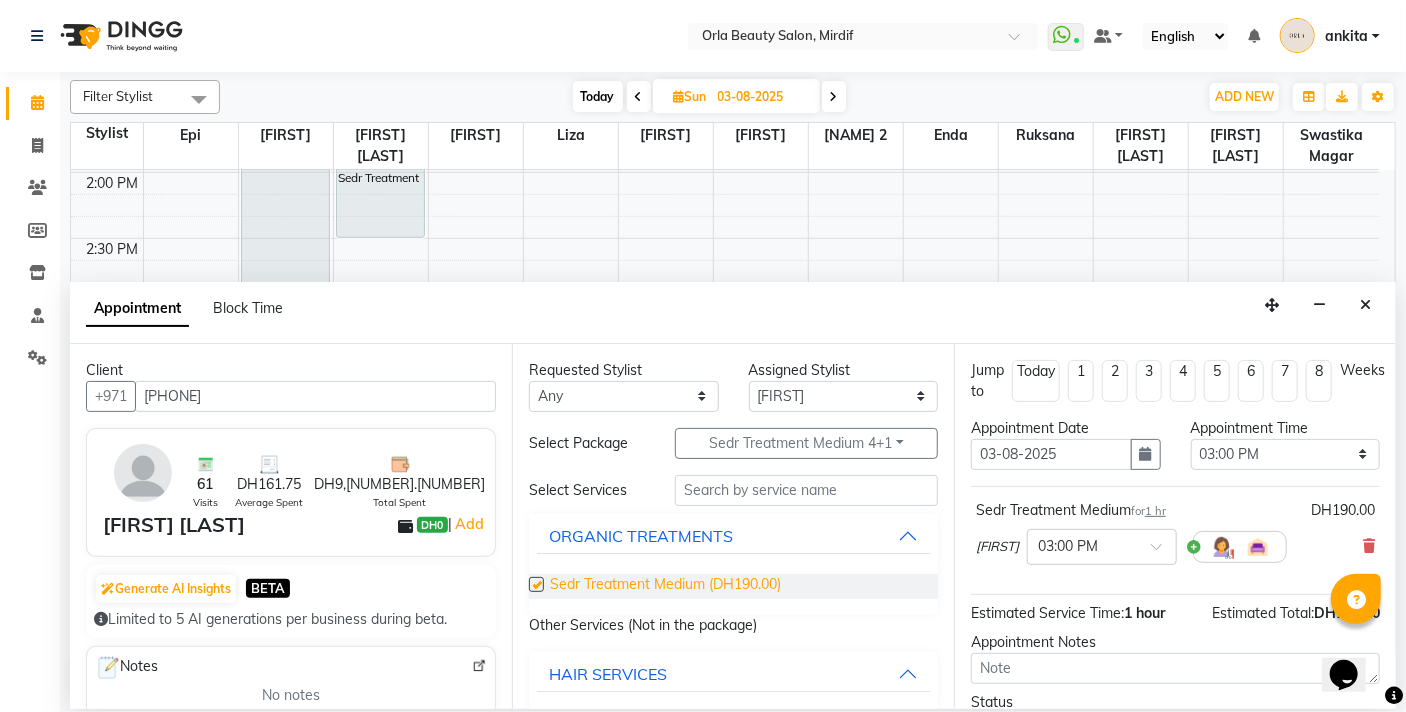 checkbox on "false" 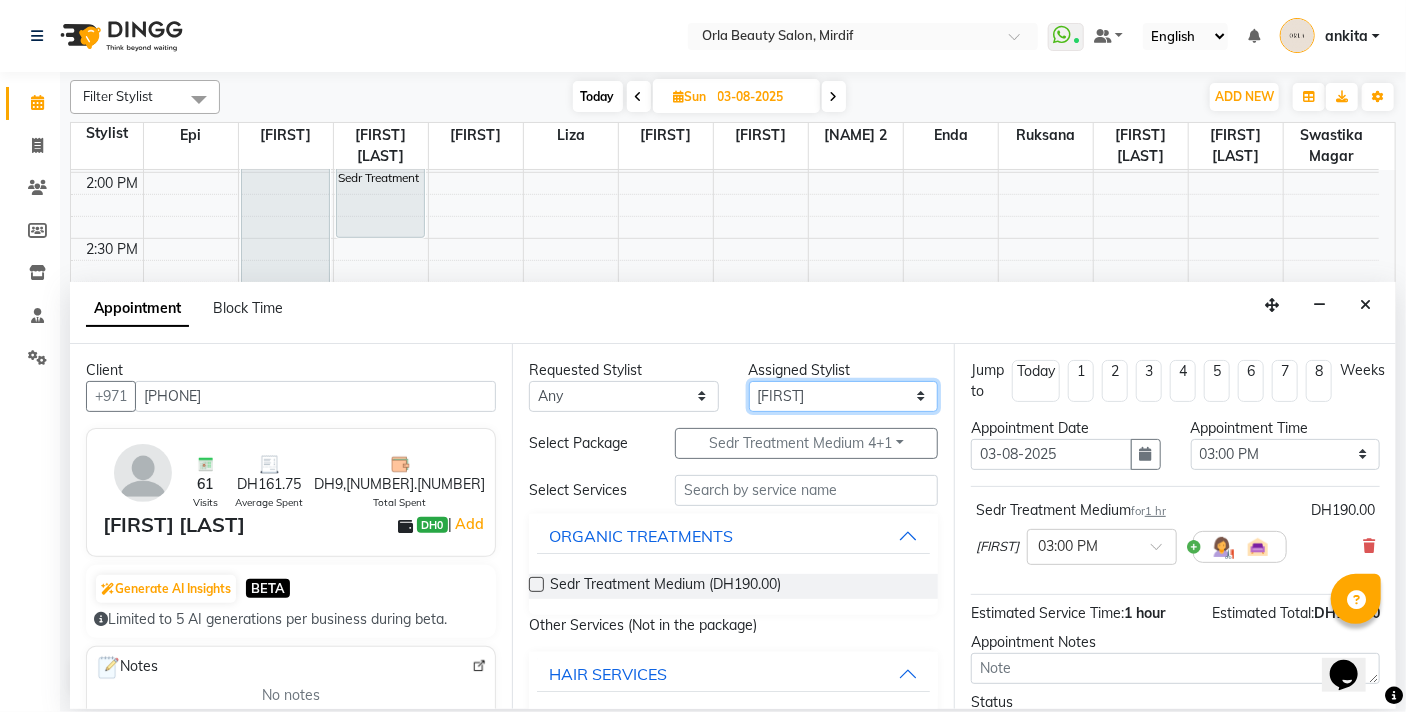 click on "Select [FIRST] [FIRST] [FIRST] [FIRST] [FIRST] [FIRST] [FIRST] [FIRST] [FIRST] [FIRST] [FIRST] [FIRST] [FIRST] [FIRST] [FIRST] [FIRST] [FIRST] [FIRST] [FIRST]" at bounding box center [844, 396] 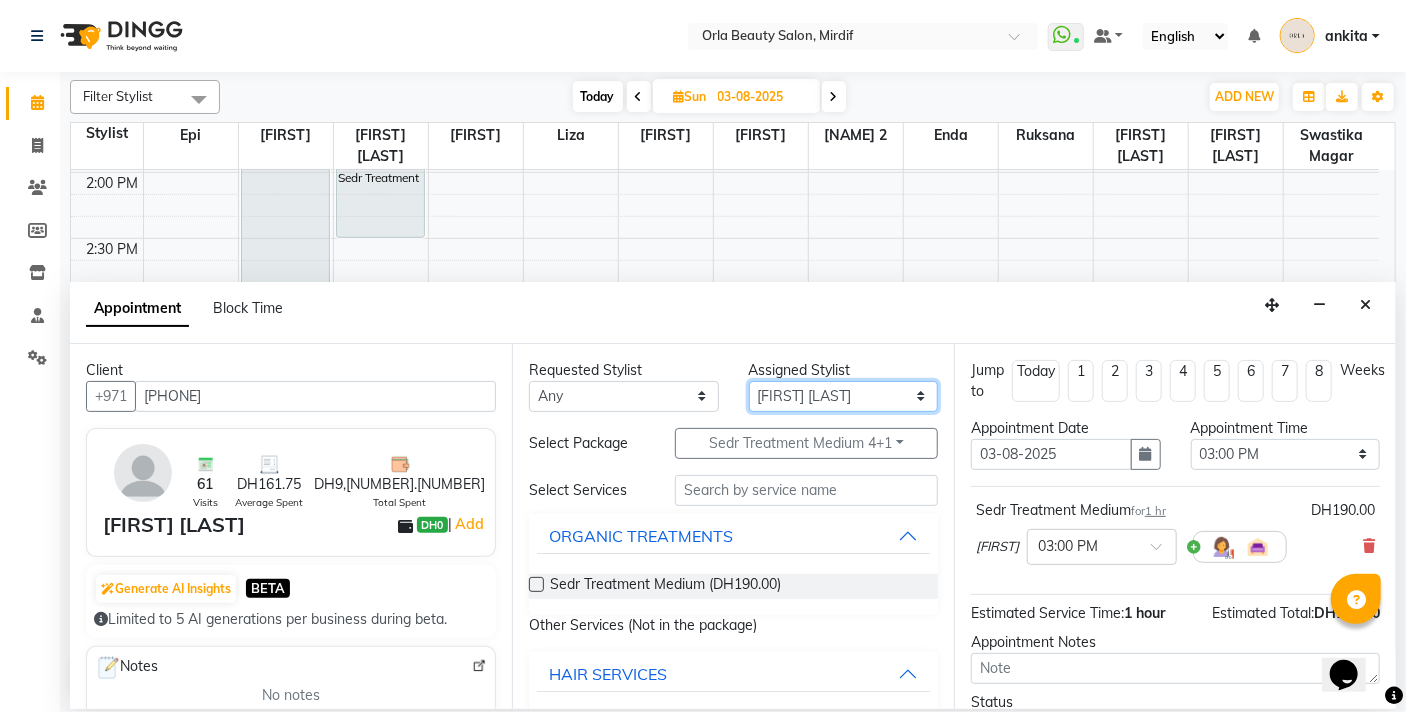 click on "Select [FIRST] [FIRST] [FIRST] [FIRST] [FIRST] [FIRST] [FIRST] [FIRST] [FIRST] [FIRST] [FIRST] [FIRST] [FIRST] [FIRST] [FIRST] [FIRST] [FIRST] [FIRST] [FIRST]" at bounding box center (844, 396) 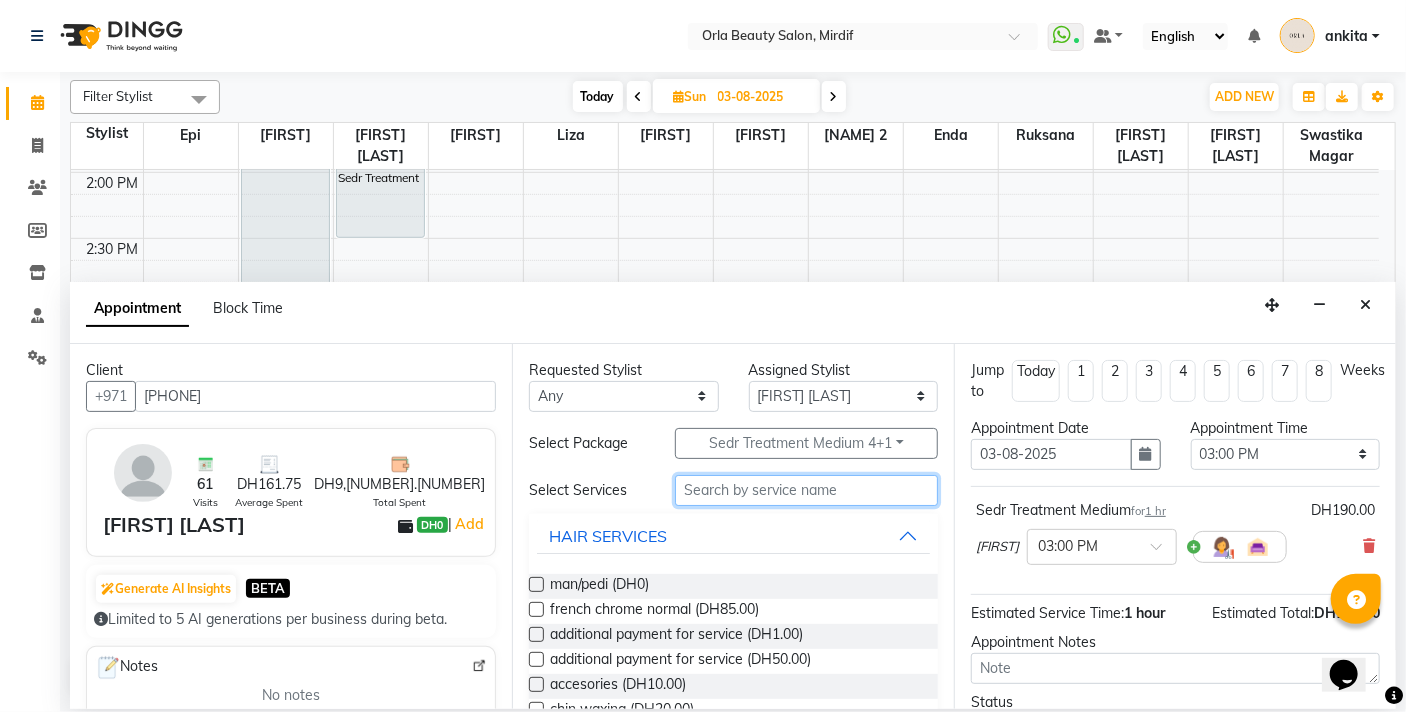 click at bounding box center (806, 490) 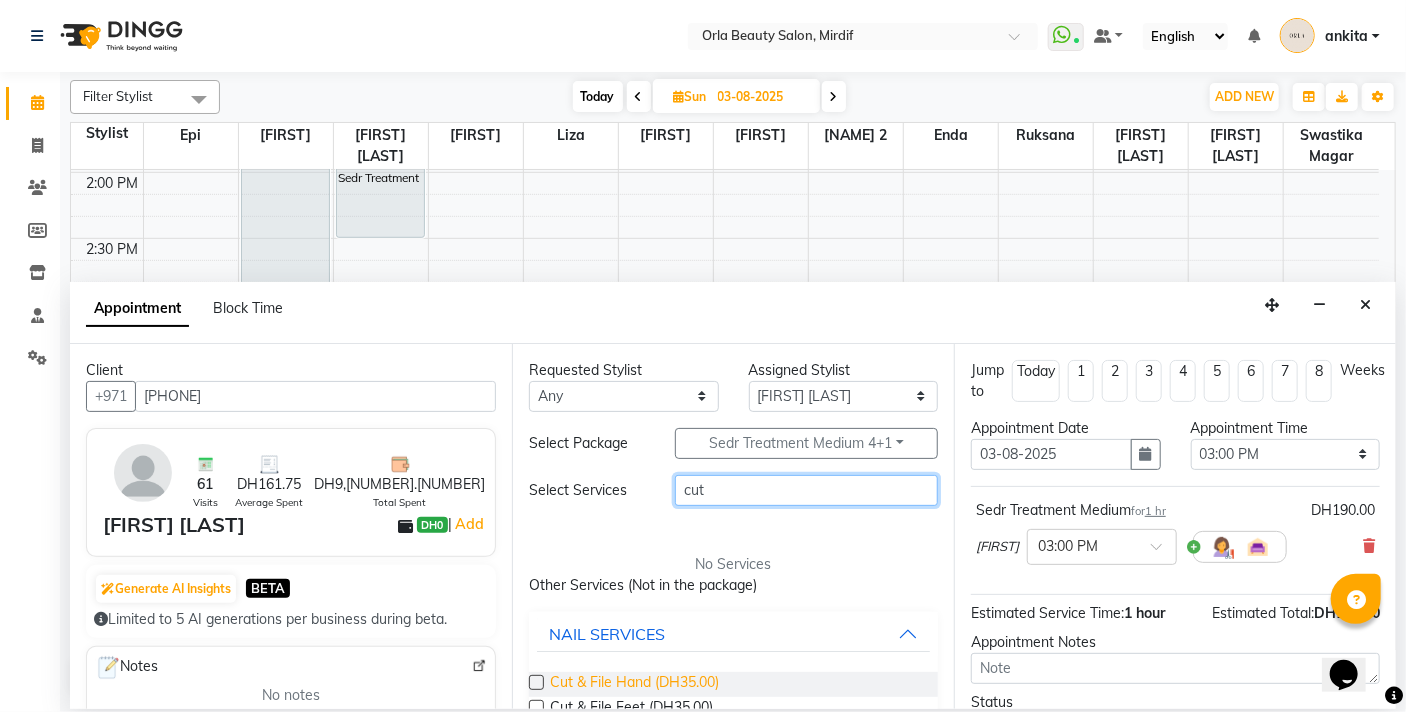 type on "cut" 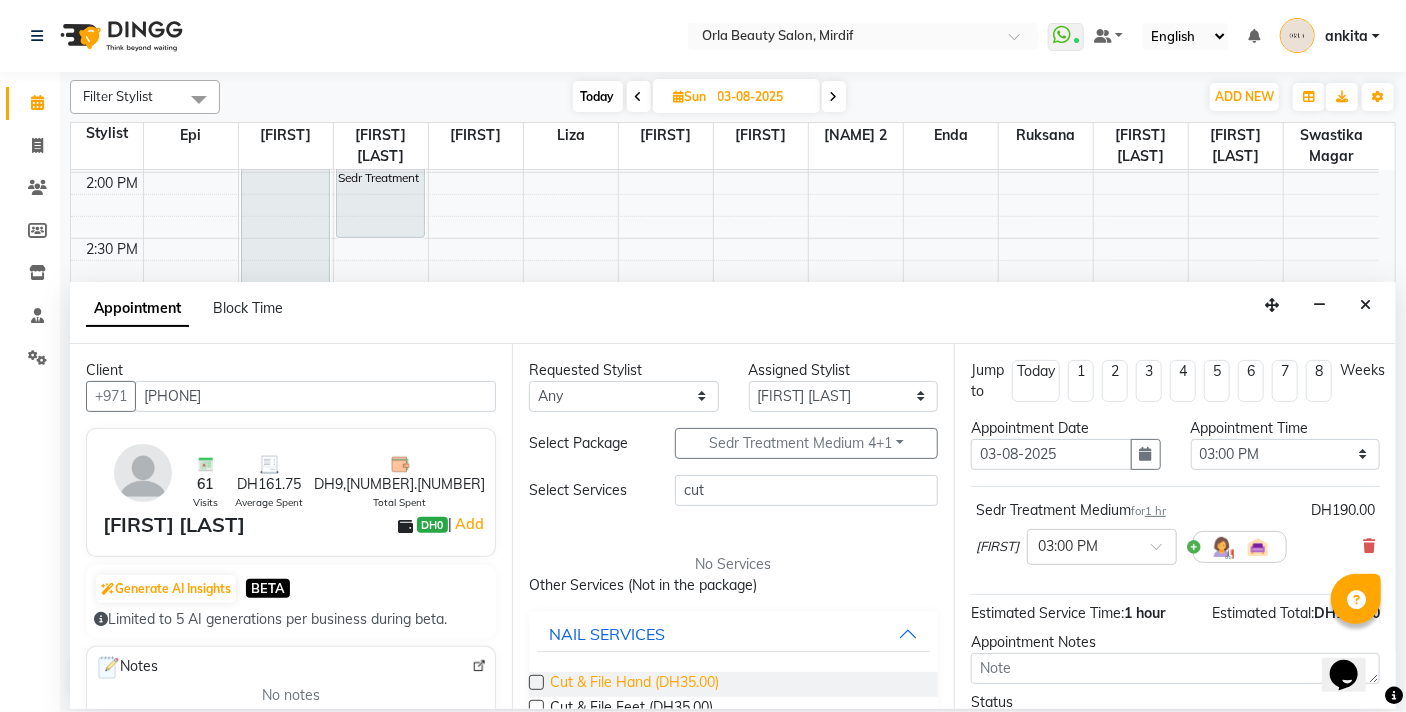 click on "Cut & File Hand (DH35.00)" at bounding box center (634, 684) 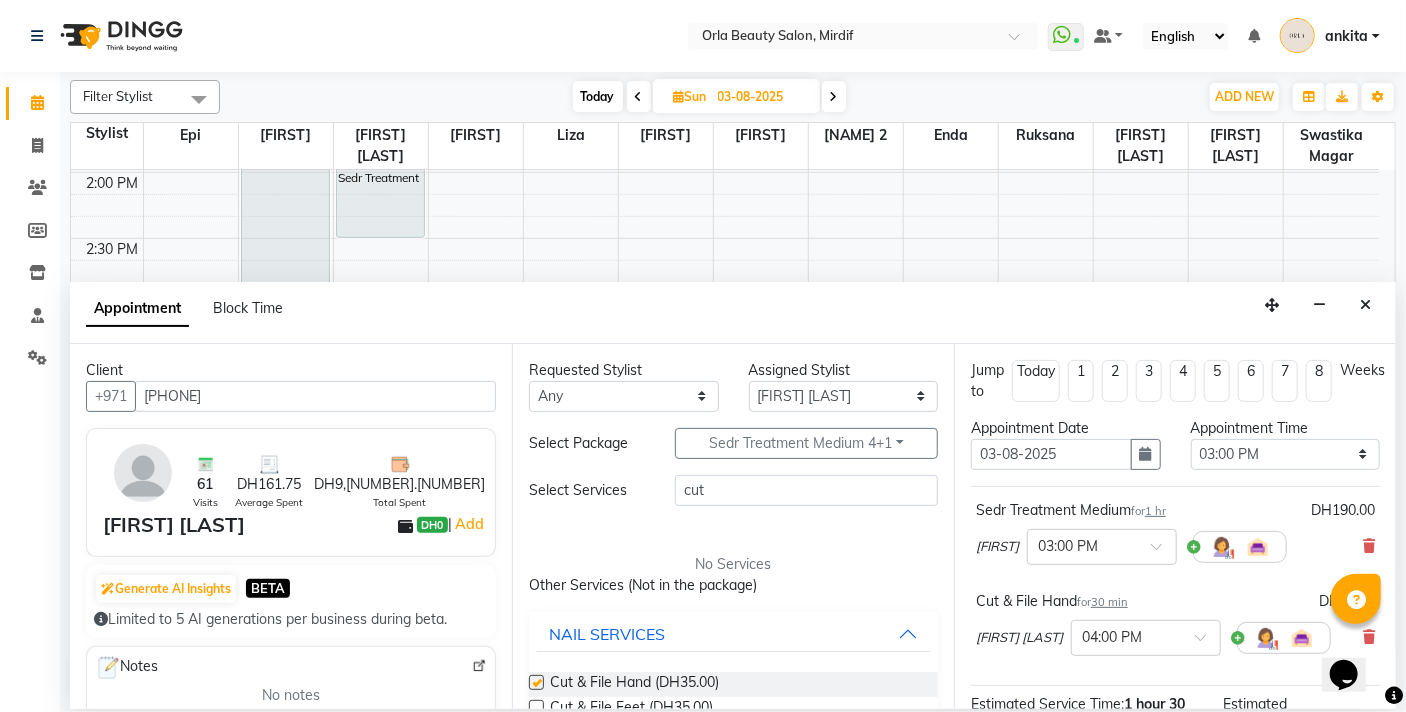 checkbox on "false" 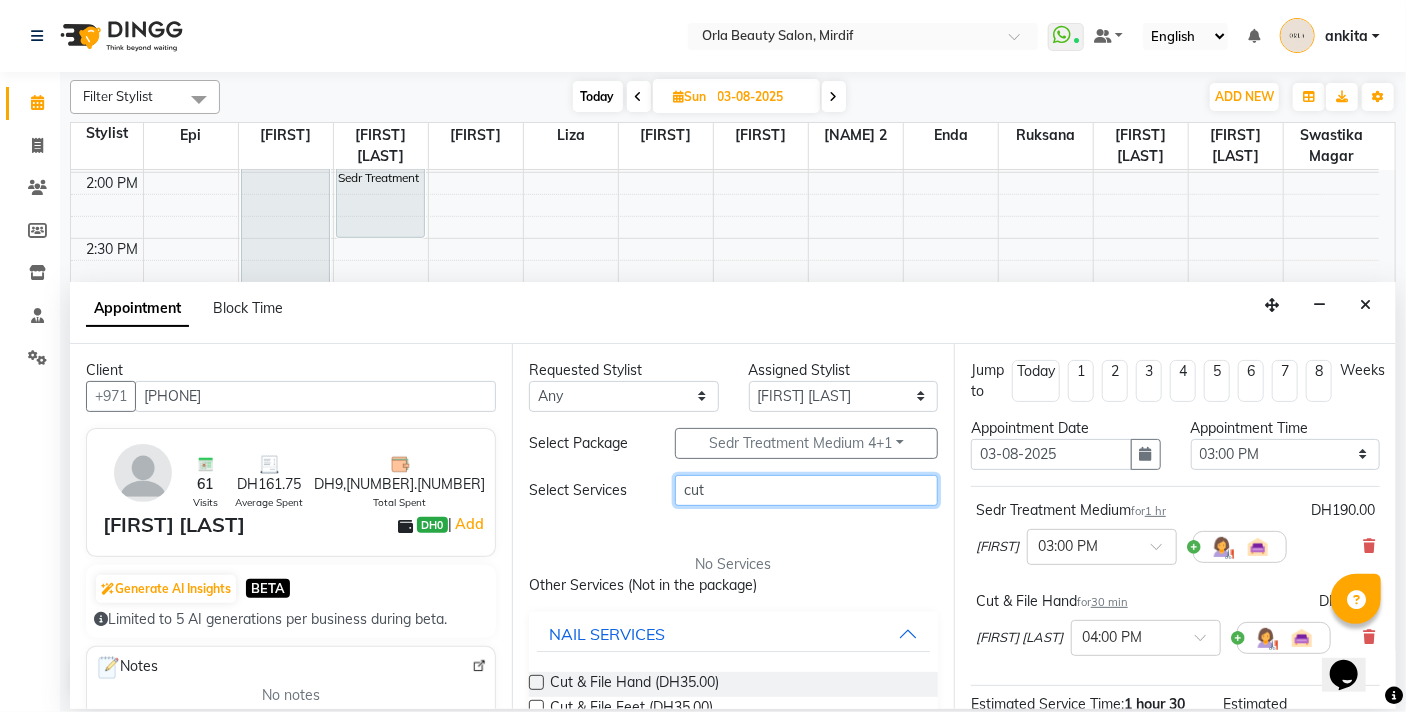 click on "cut" at bounding box center (806, 490) 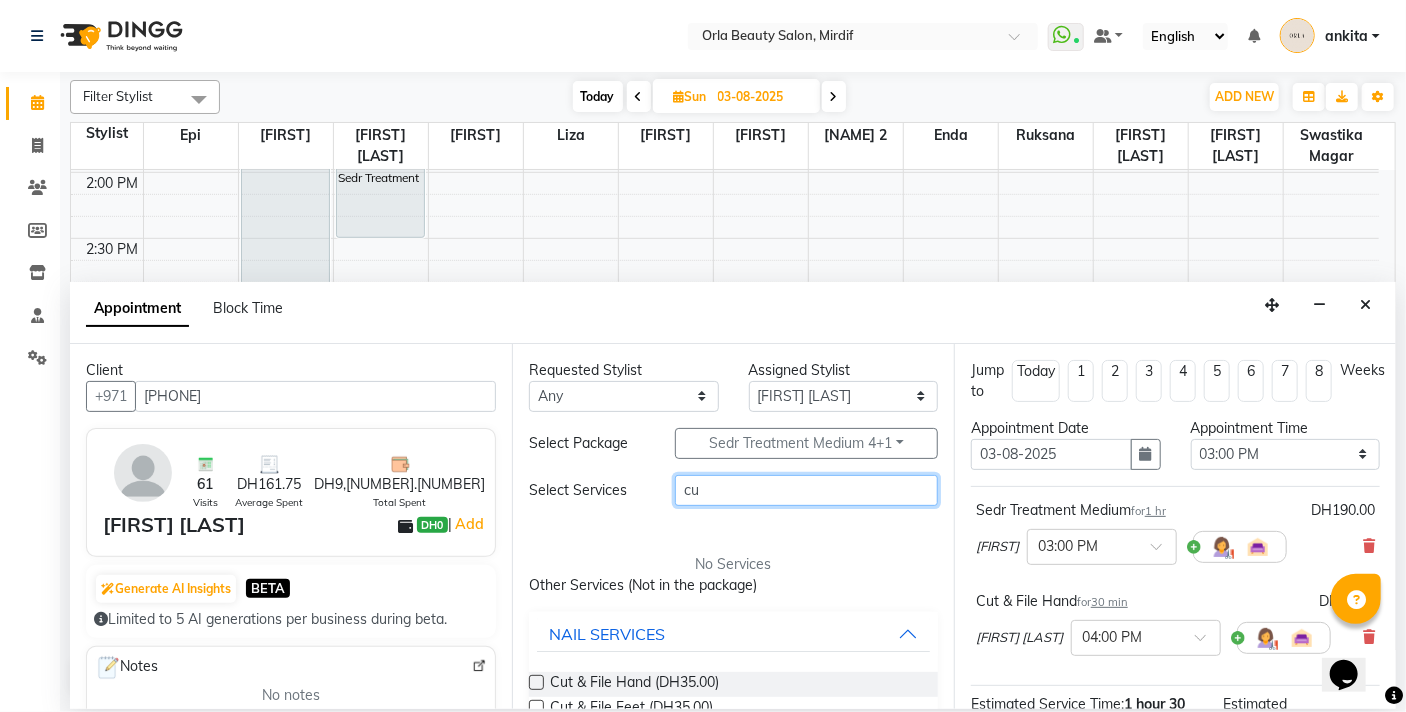 type on "c" 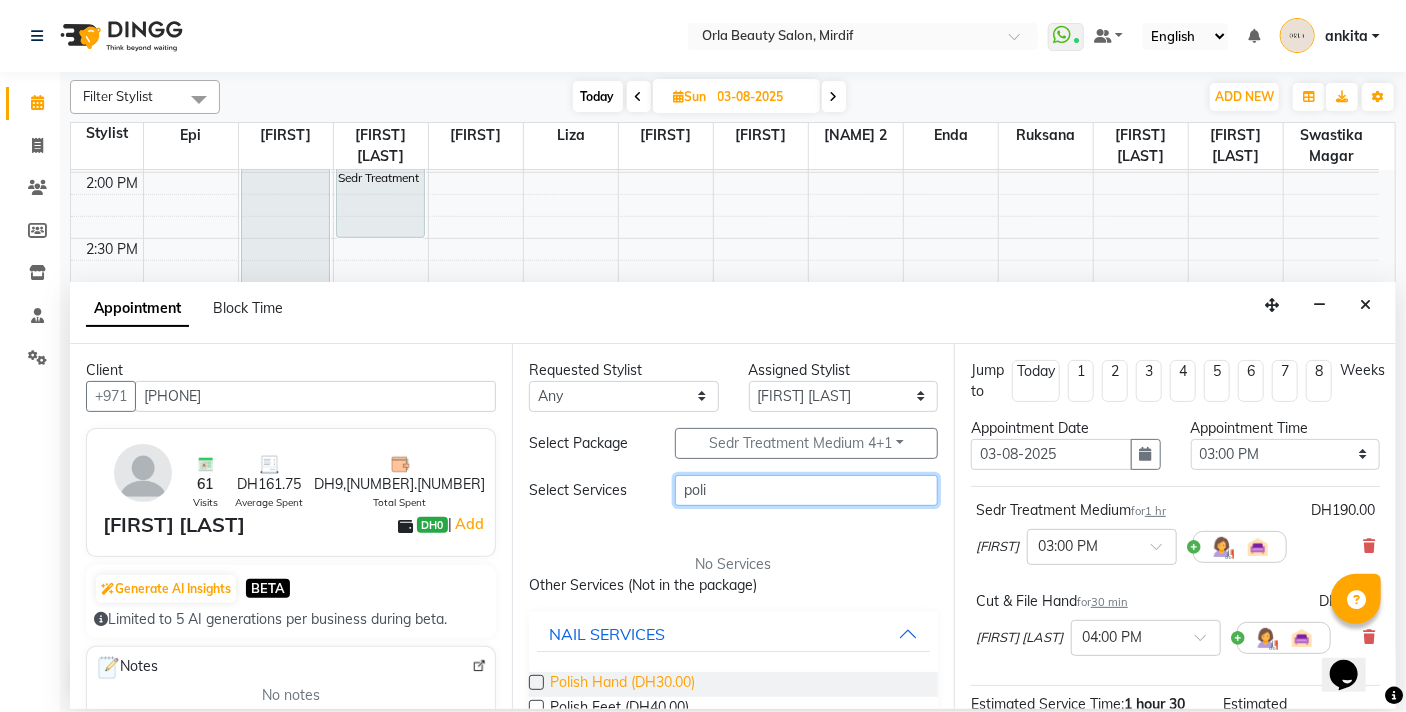 type on "poli" 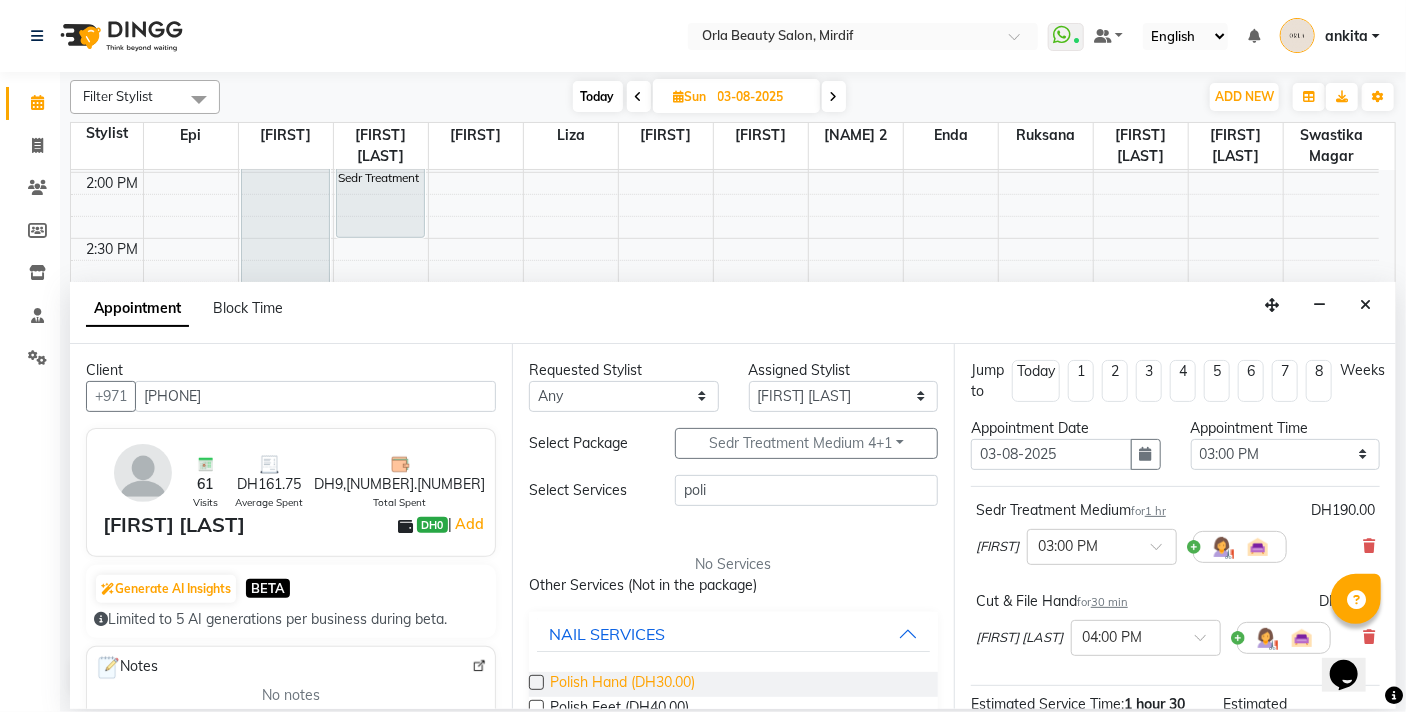 click on "Polish Hand (DH30.00)" at bounding box center (622, 684) 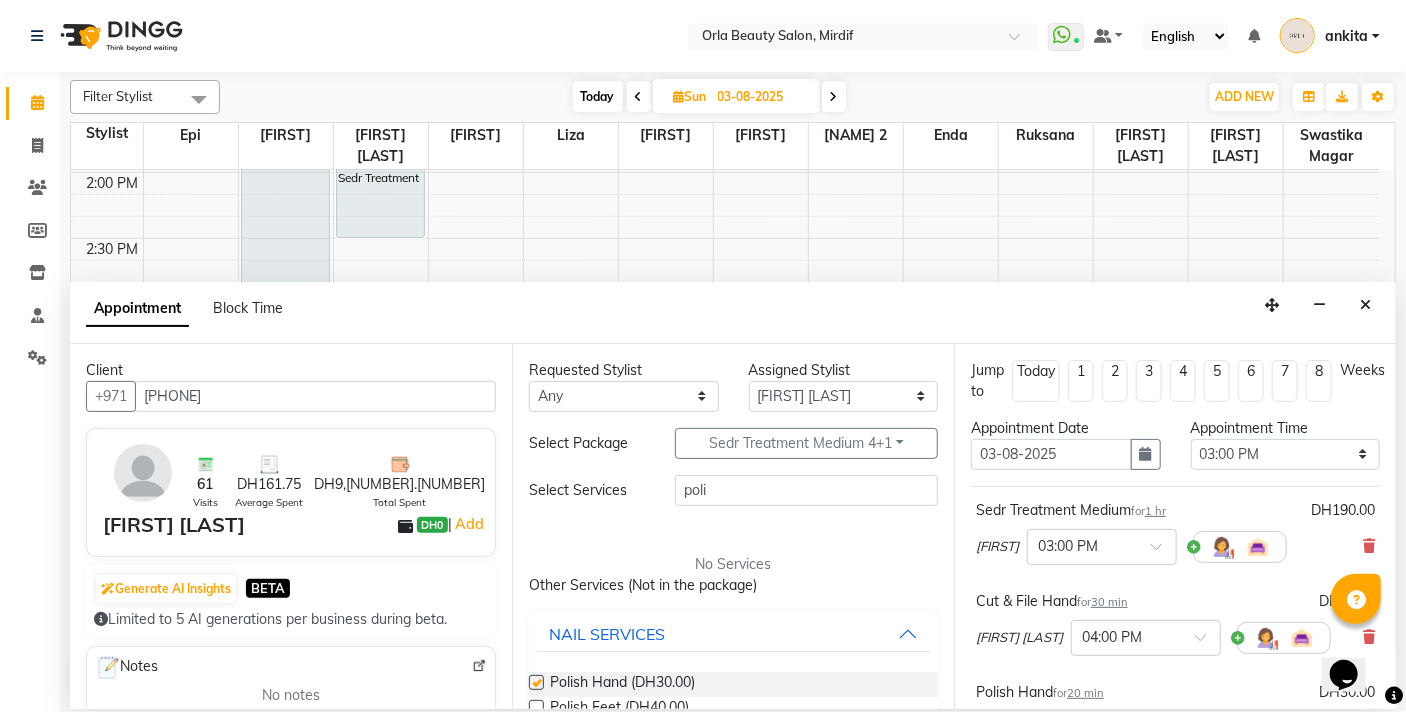 checkbox on "false" 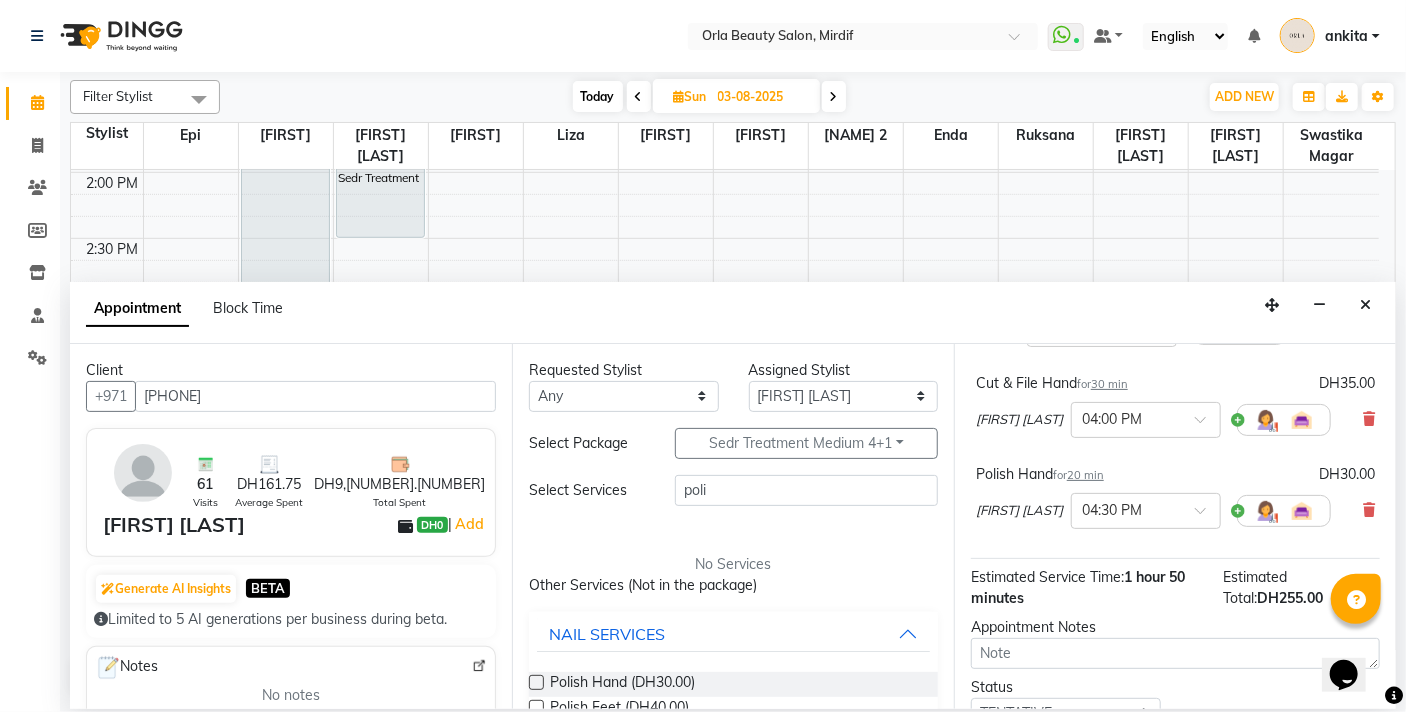 scroll, scrollTop: 253, scrollLeft: 0, axis: vertical 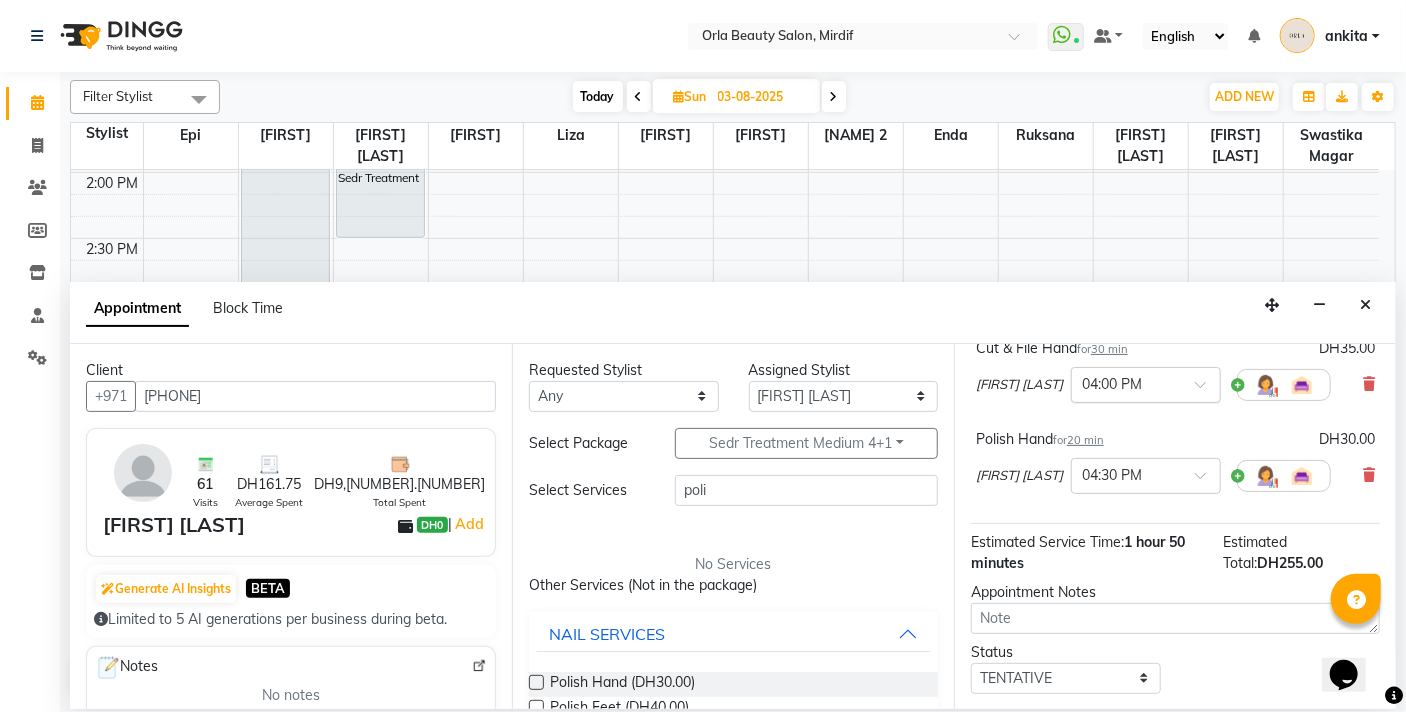 click at bounding box center [1126, 383] 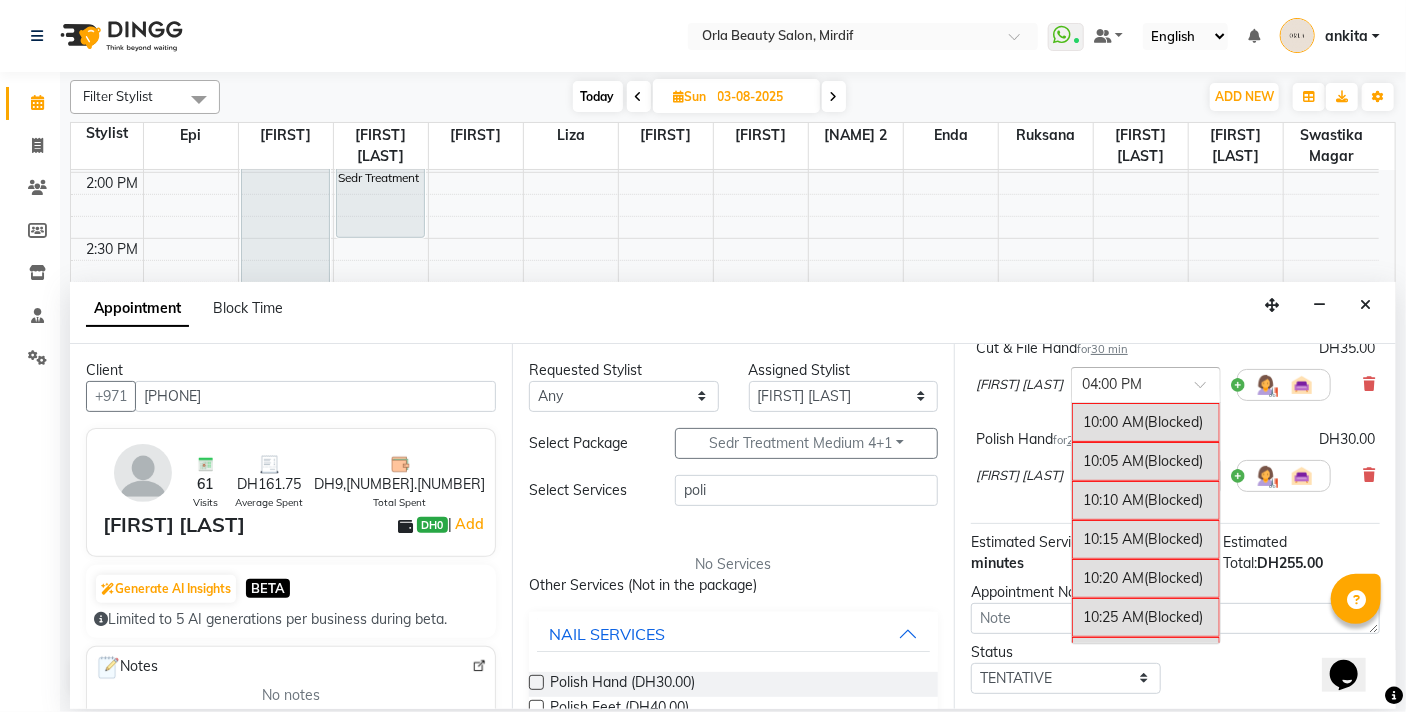 scroll, scrollTop: 2710, scrollLeft: 0, axis: vertical 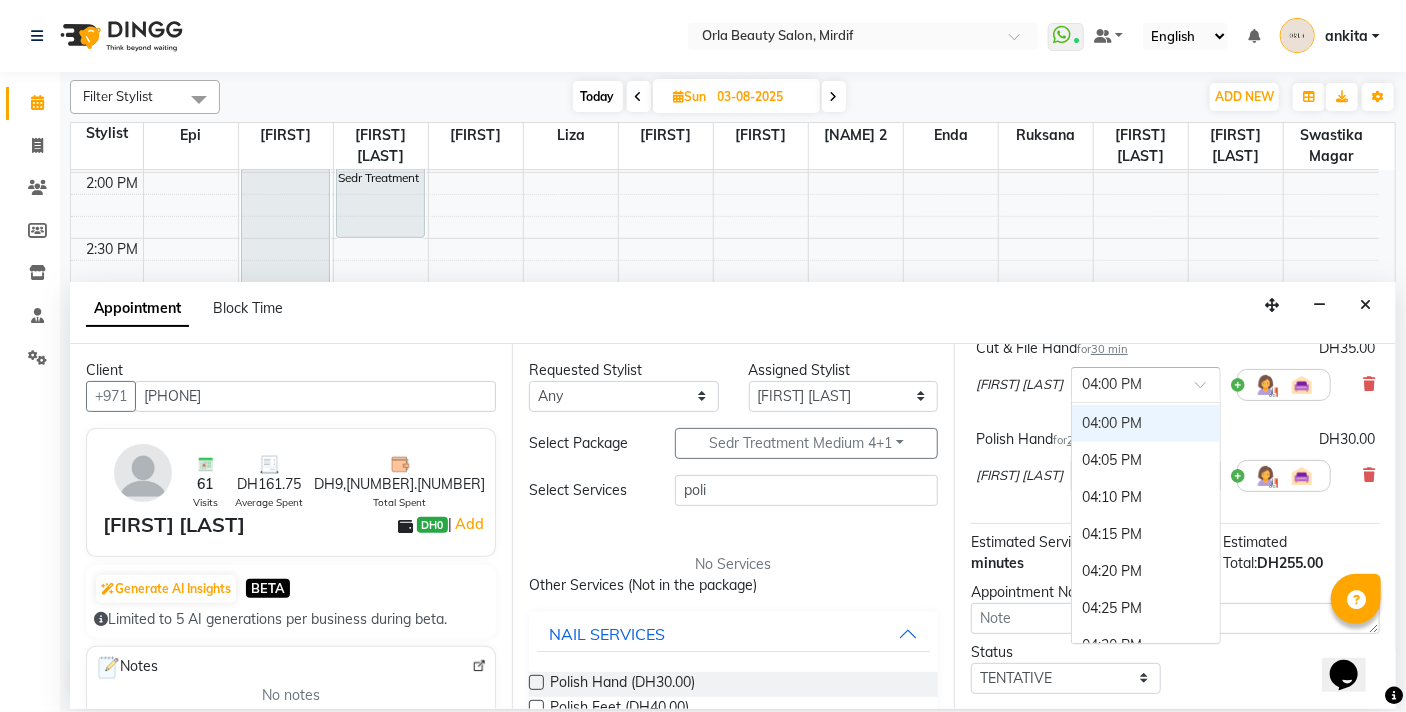 click on "04:00 PM" at bounding box center (1146, 423) 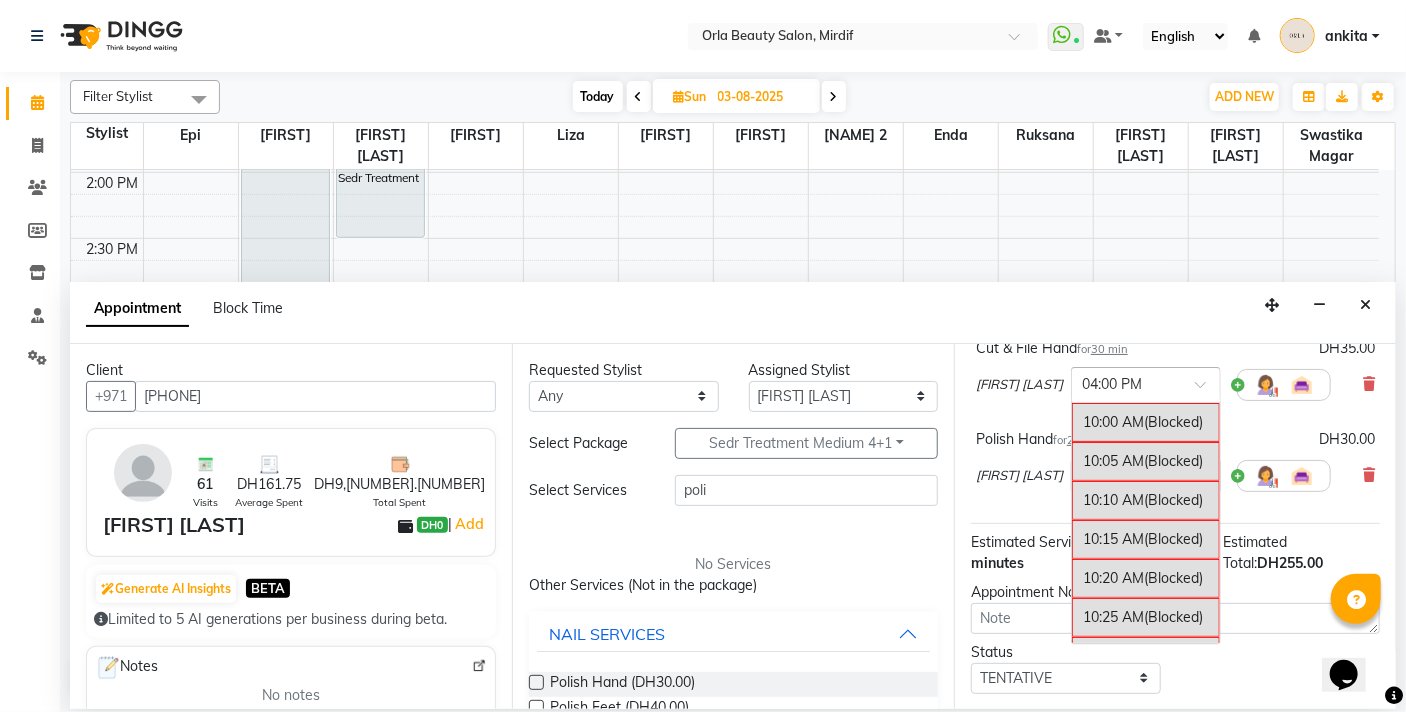 click at bounding box center (1207, 390) 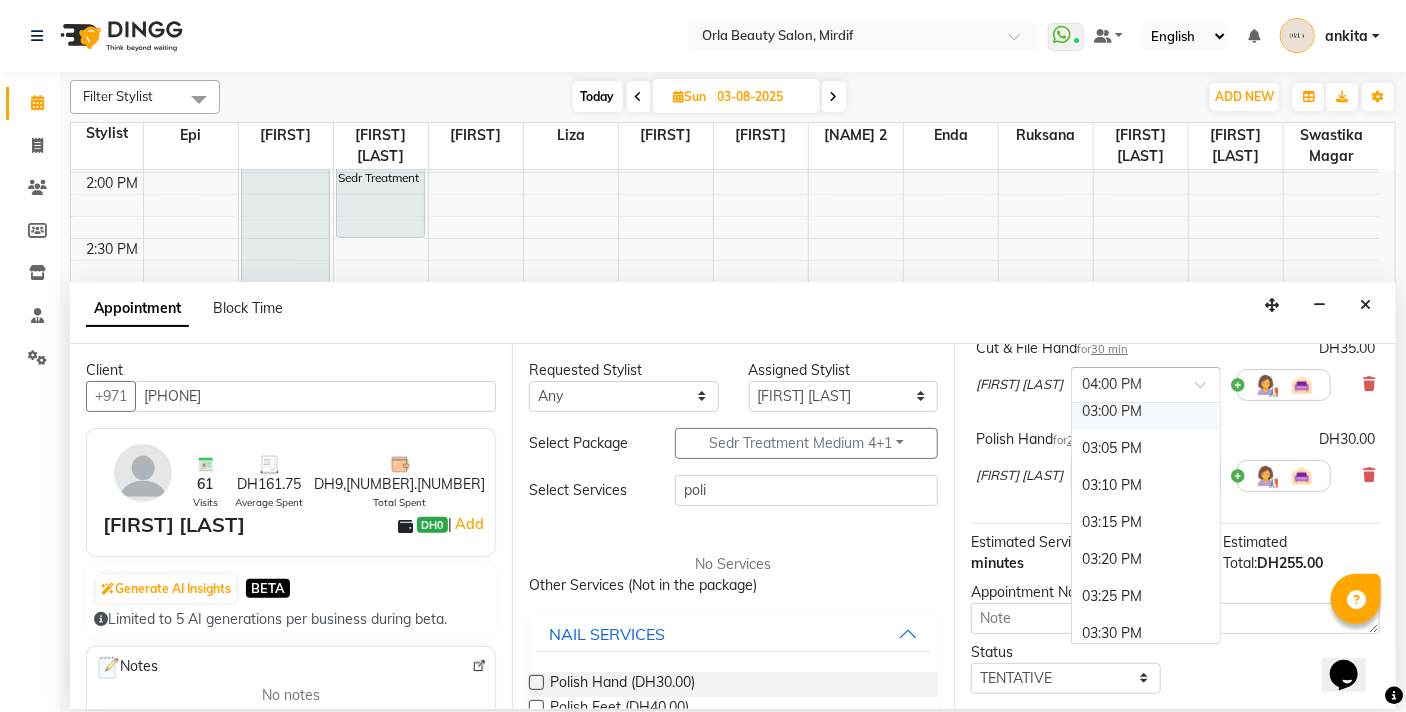 scroll, scrollTop: 2251, scrollLeft: 0, axis: vertical 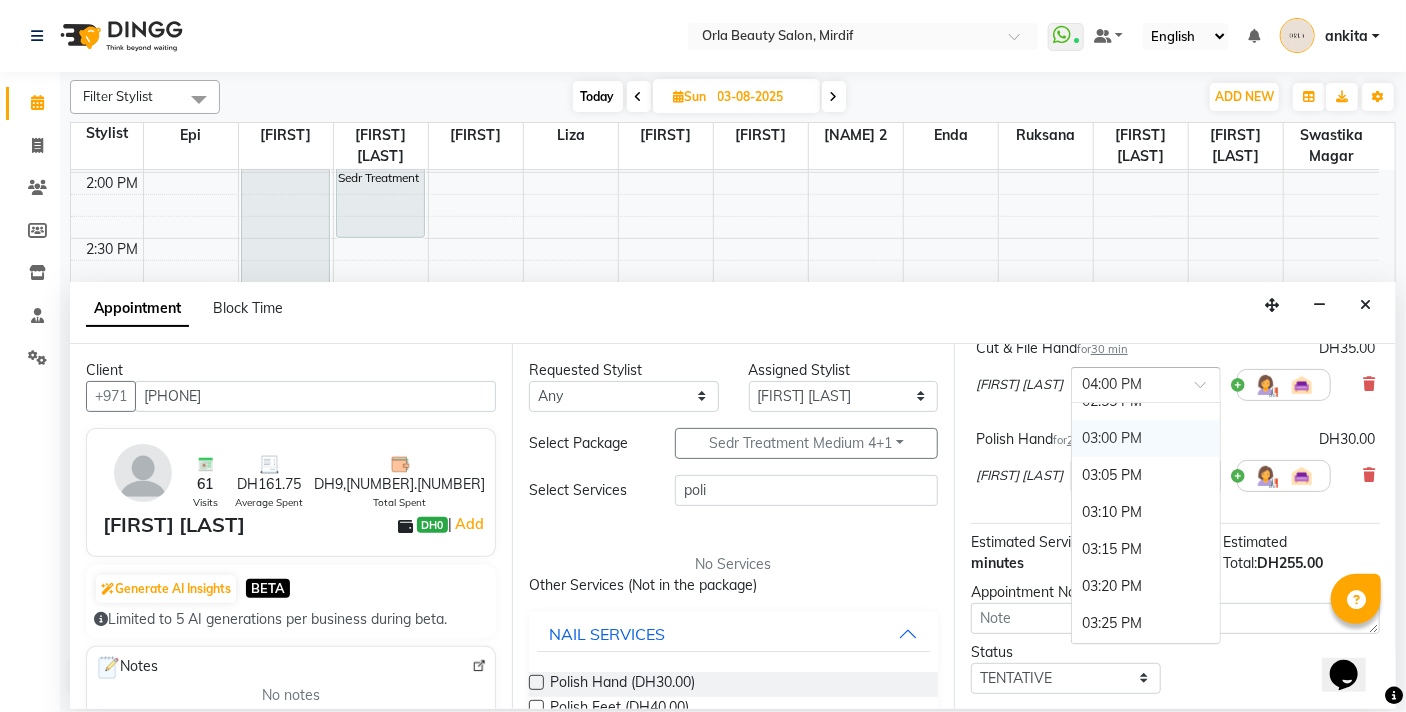 drag, startPoint x: 1147, startPoint y: 435, endPoint x: 1138, endPoint y: 480, distance: 45.891174 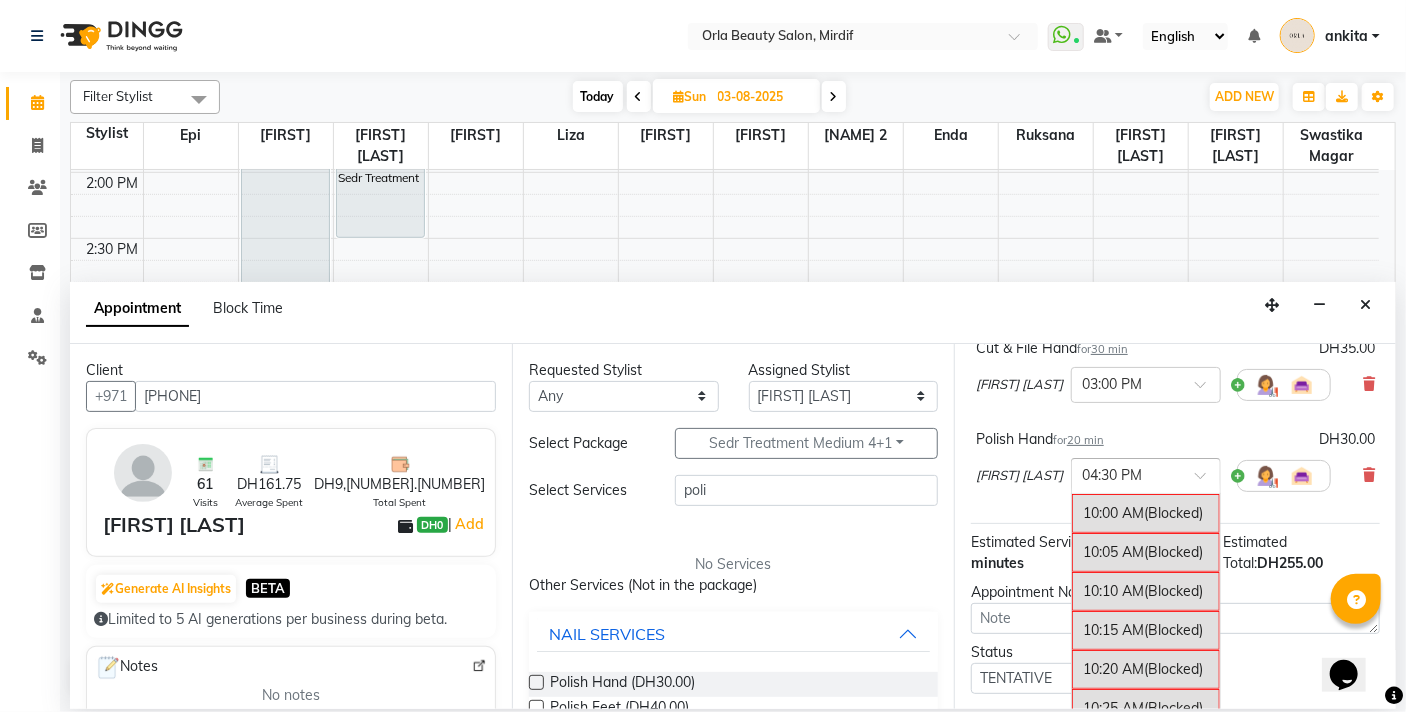 click at bounding box center (1146, 474) 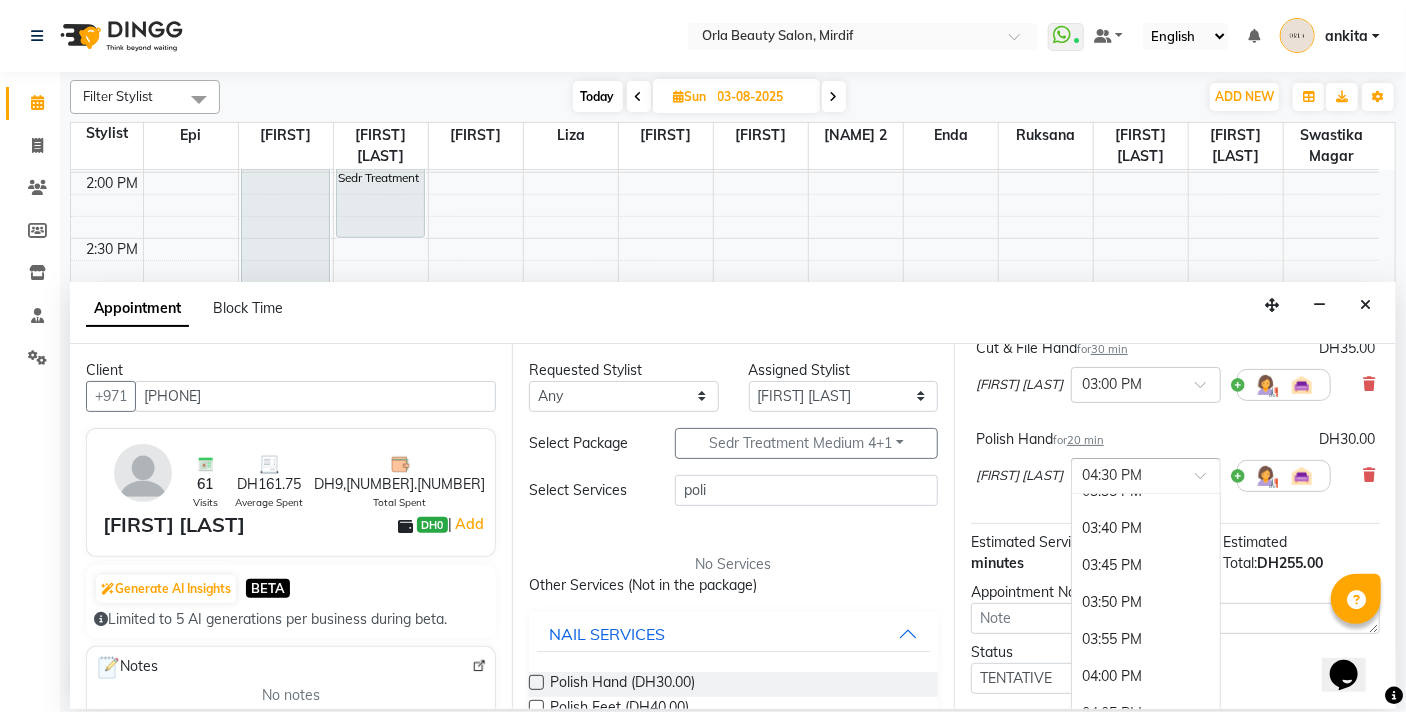 scroll, scrollTop: 2474, scrollLeft: 0, axis: vertical 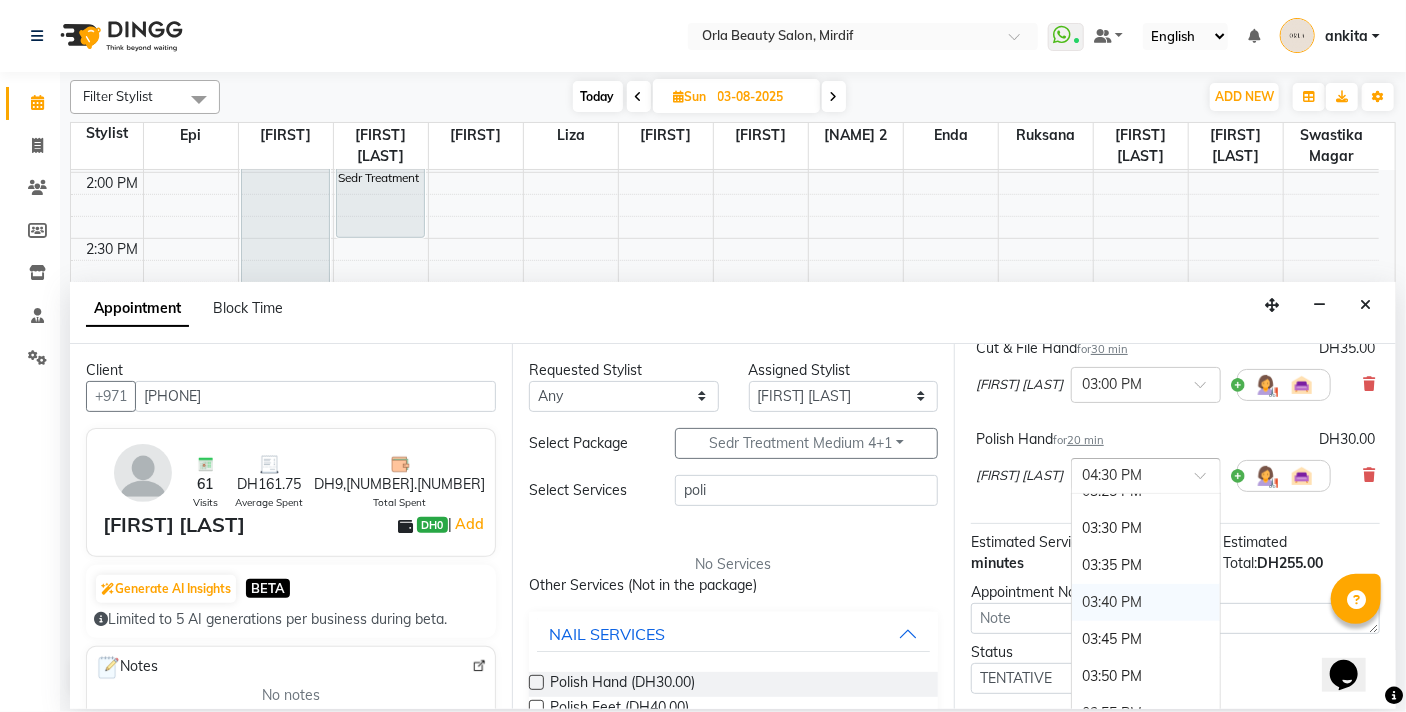click on "03:40 PM" at bounding box center [1146, 602] 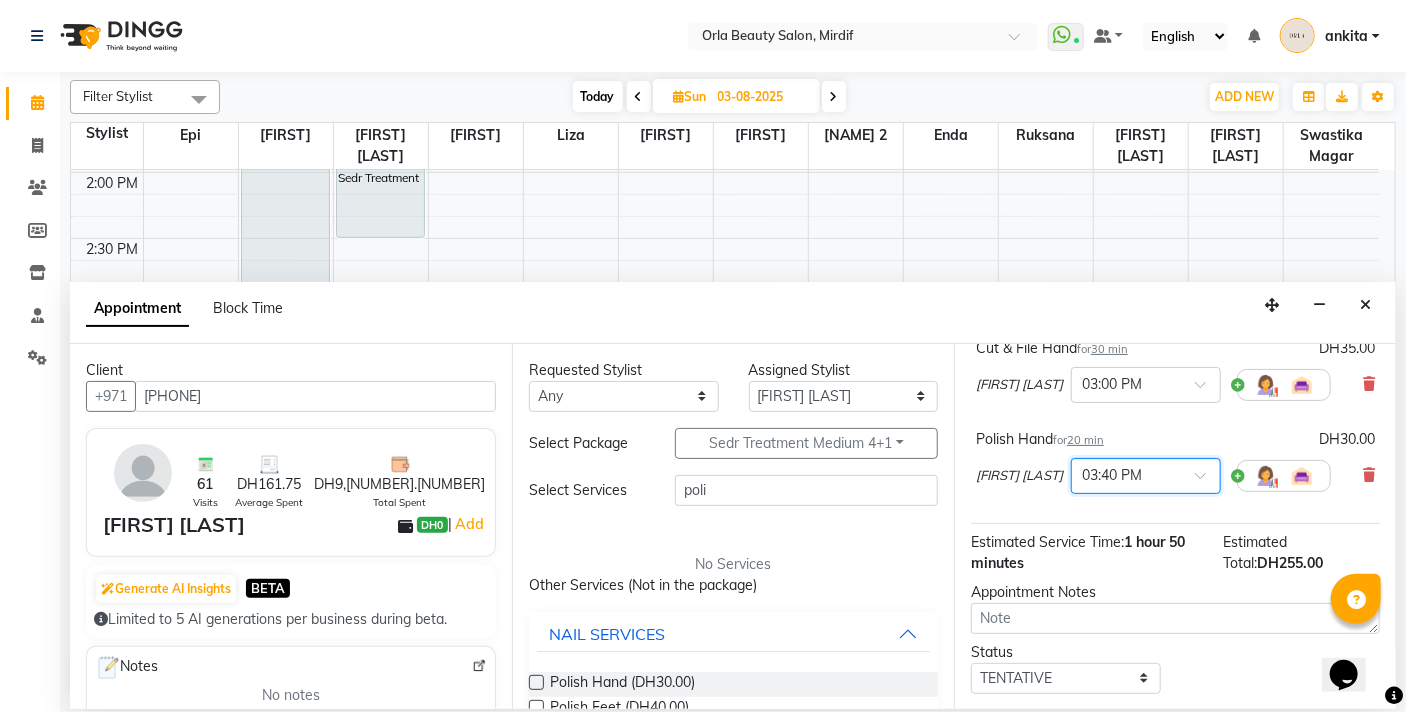 scroll, scrollTop: 362, scrollLeft: 0, axis: vertical 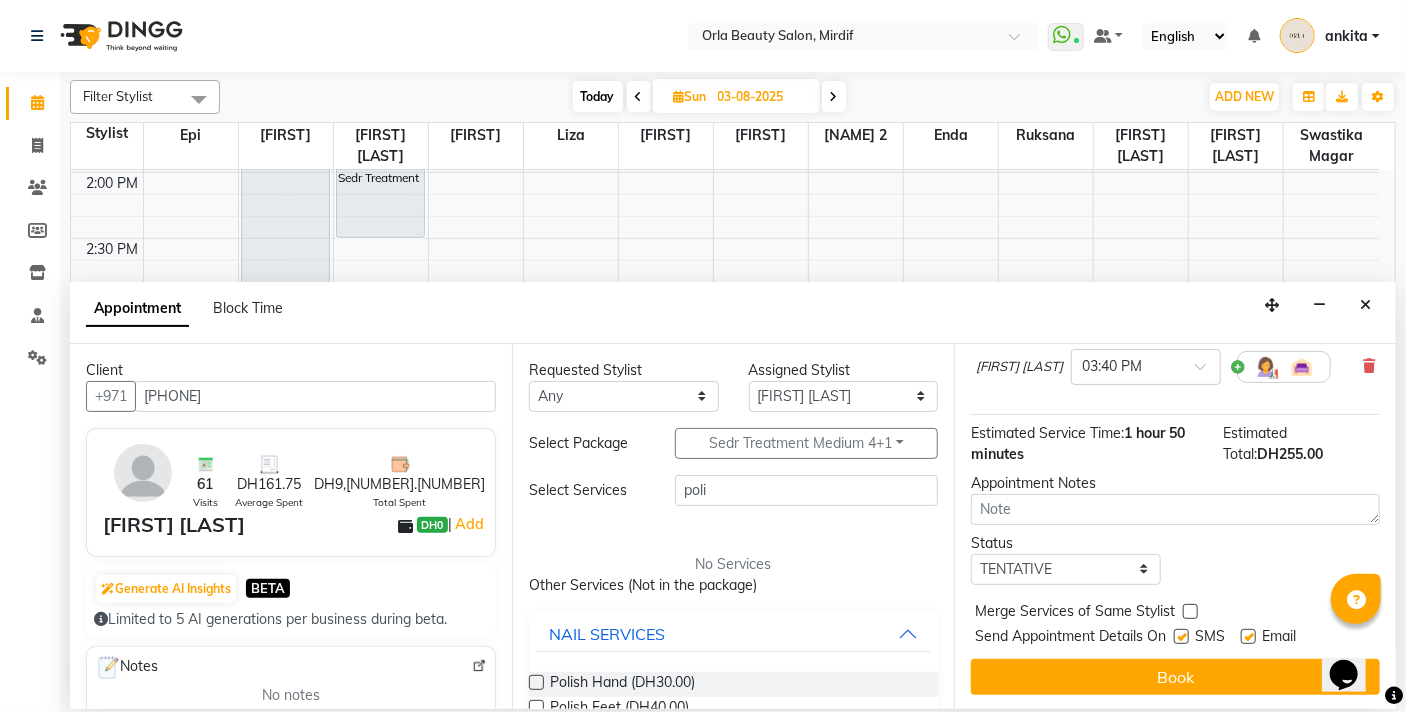 click at bounding box center [1190, 611] 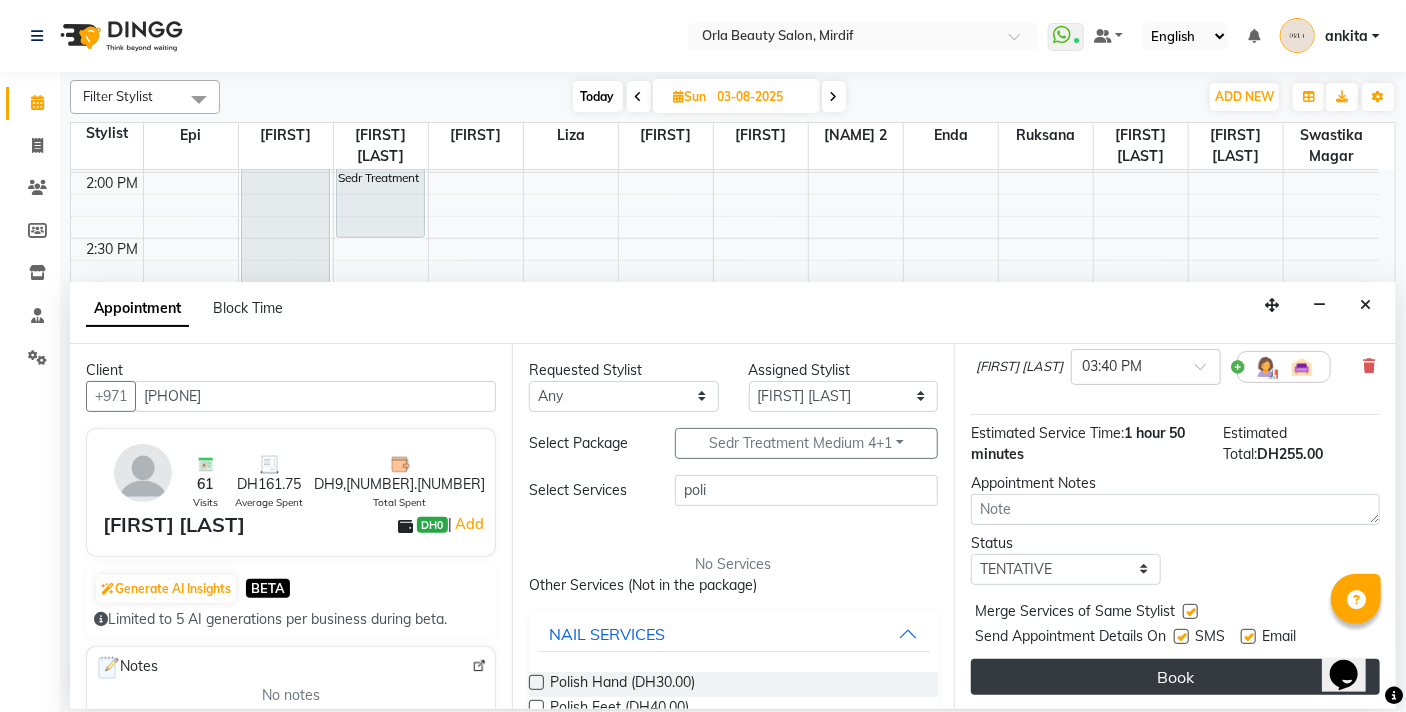 click on "Book" at bounding box center (1175, 677) 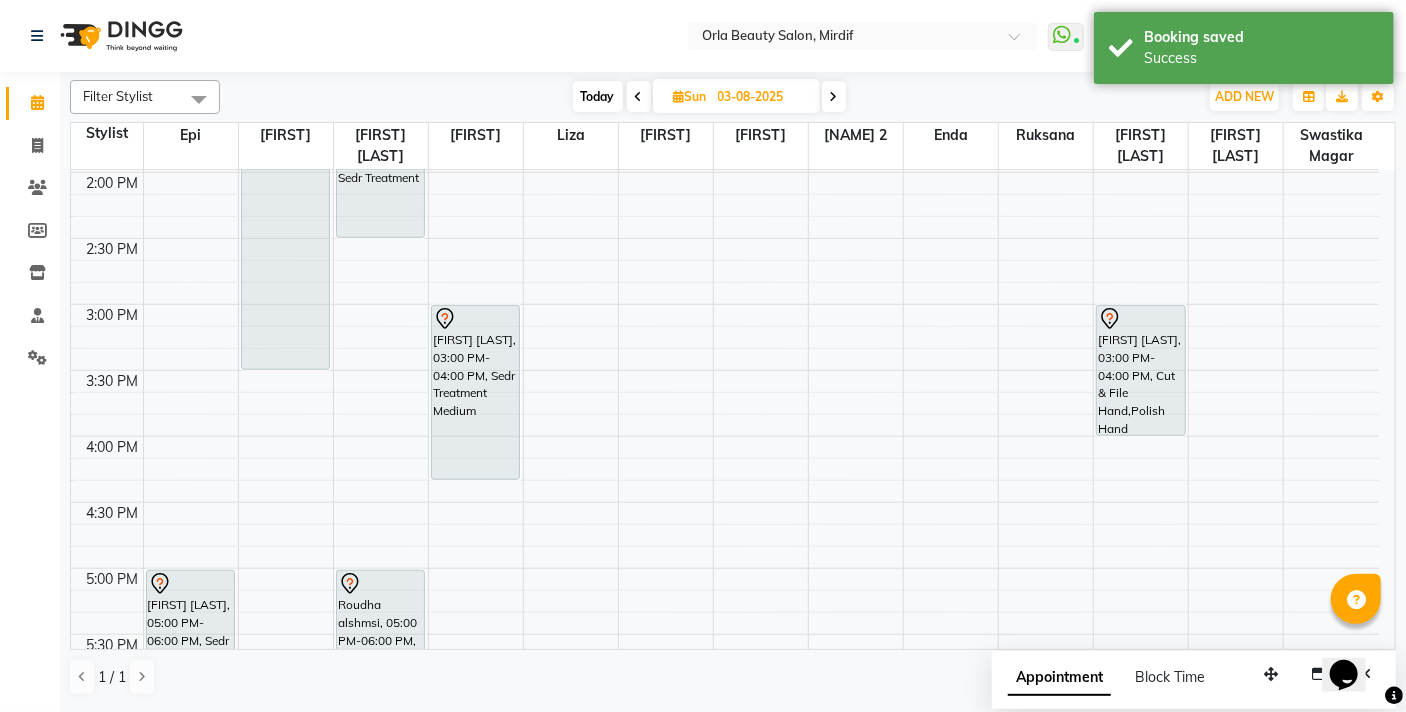drag, startPoint x: 480, startPoint y: 434, endPoint x: 482, endPoint y: 465, distance: 31.06445 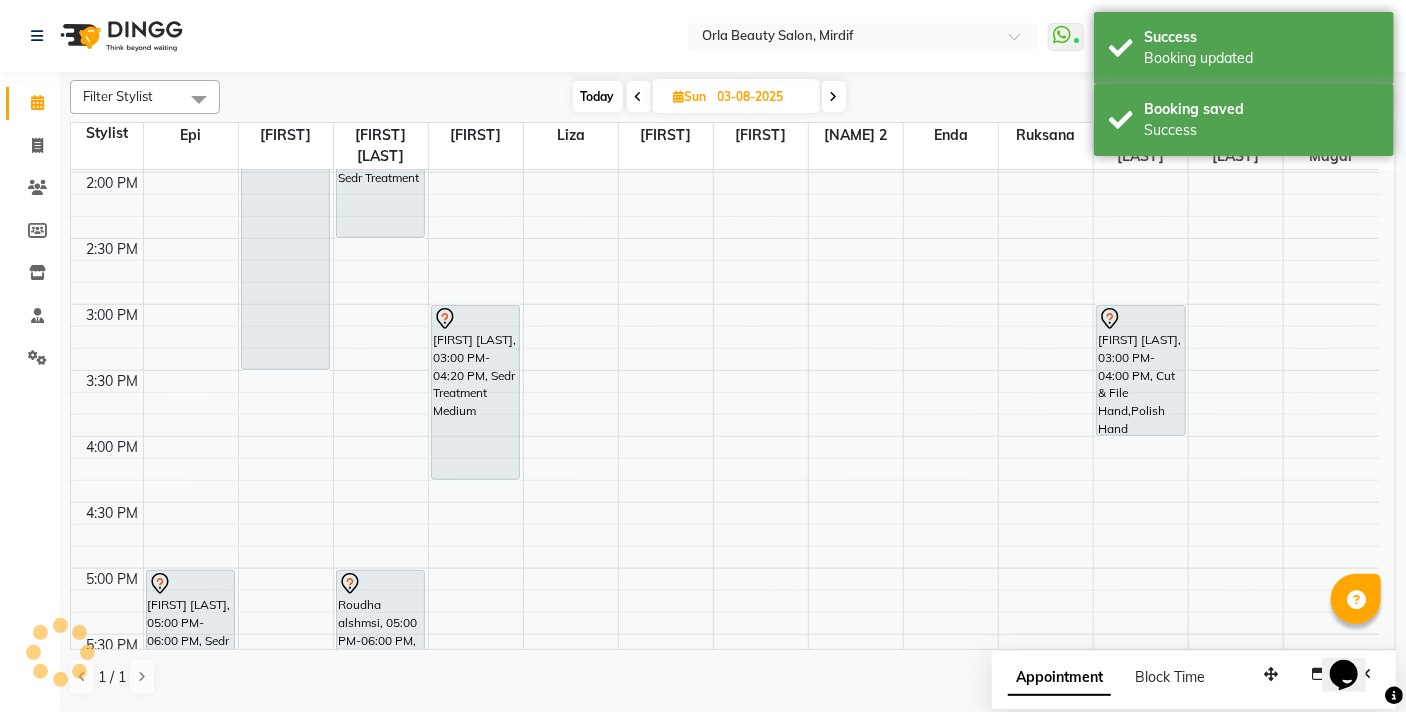 click on "Today" at bounding box center (598, 96) 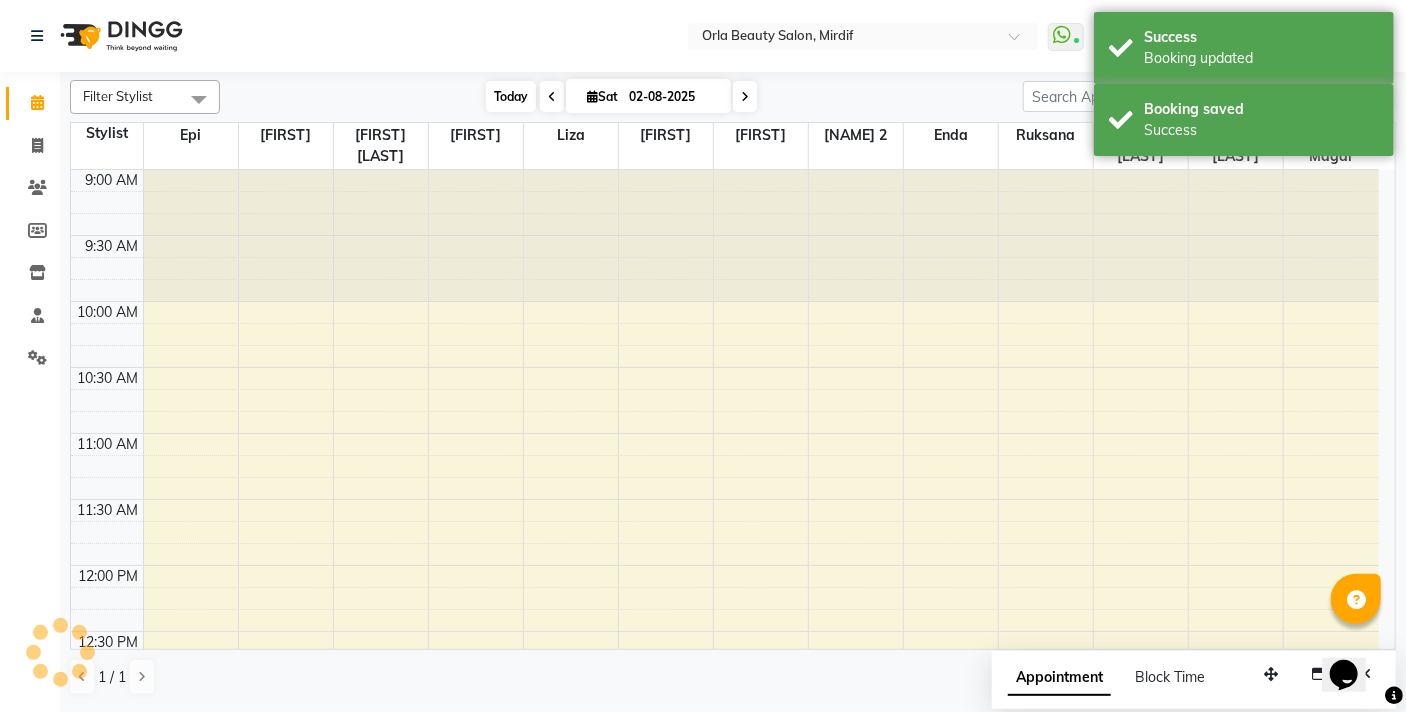 scroll, scrollTop: 1369, scrollLeft: 0, axis: vertical 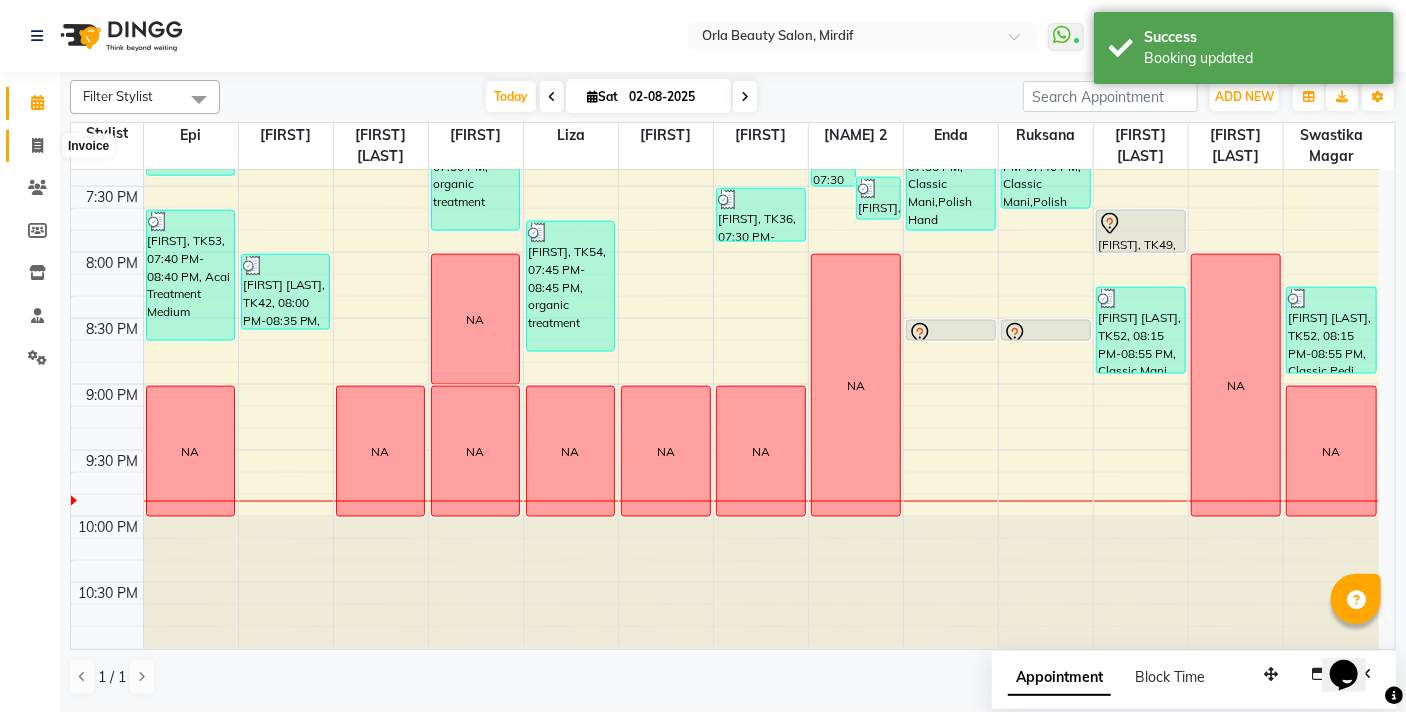 click 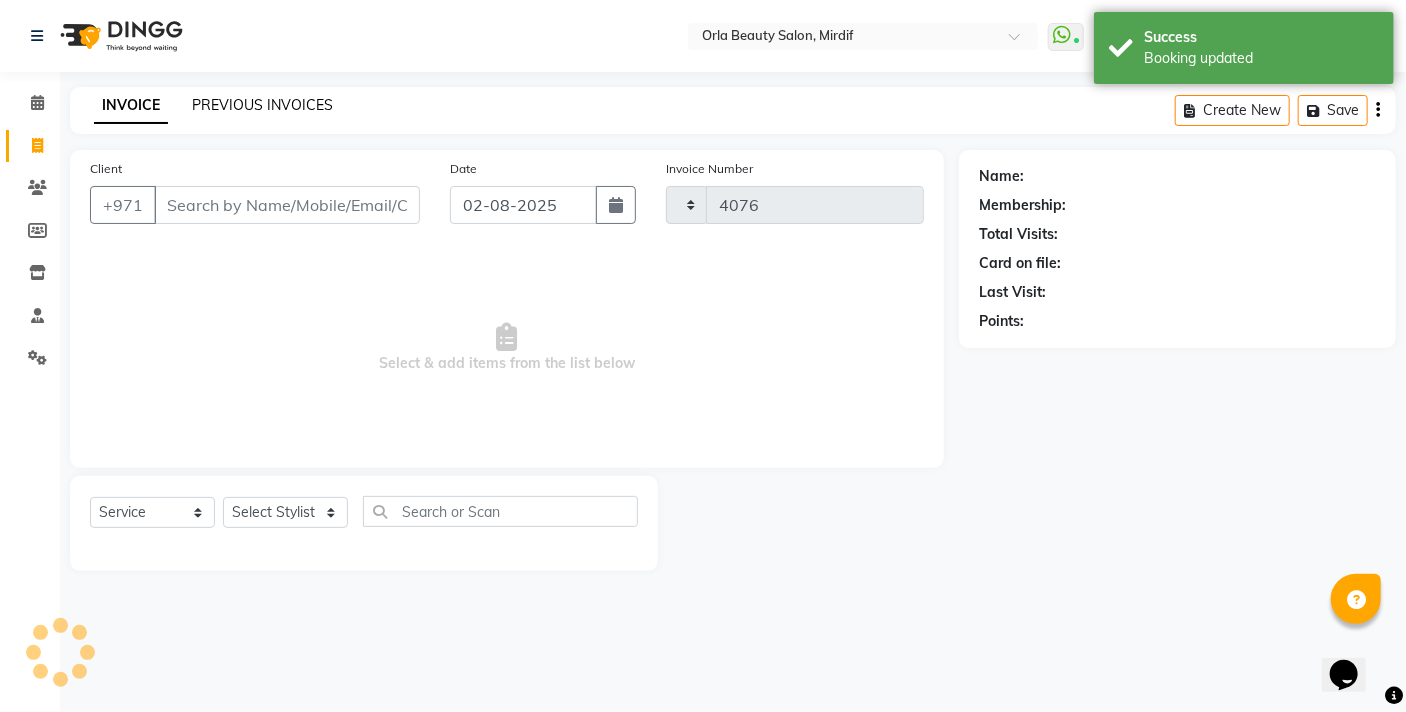 click on "PREVIOUS INVOICES" 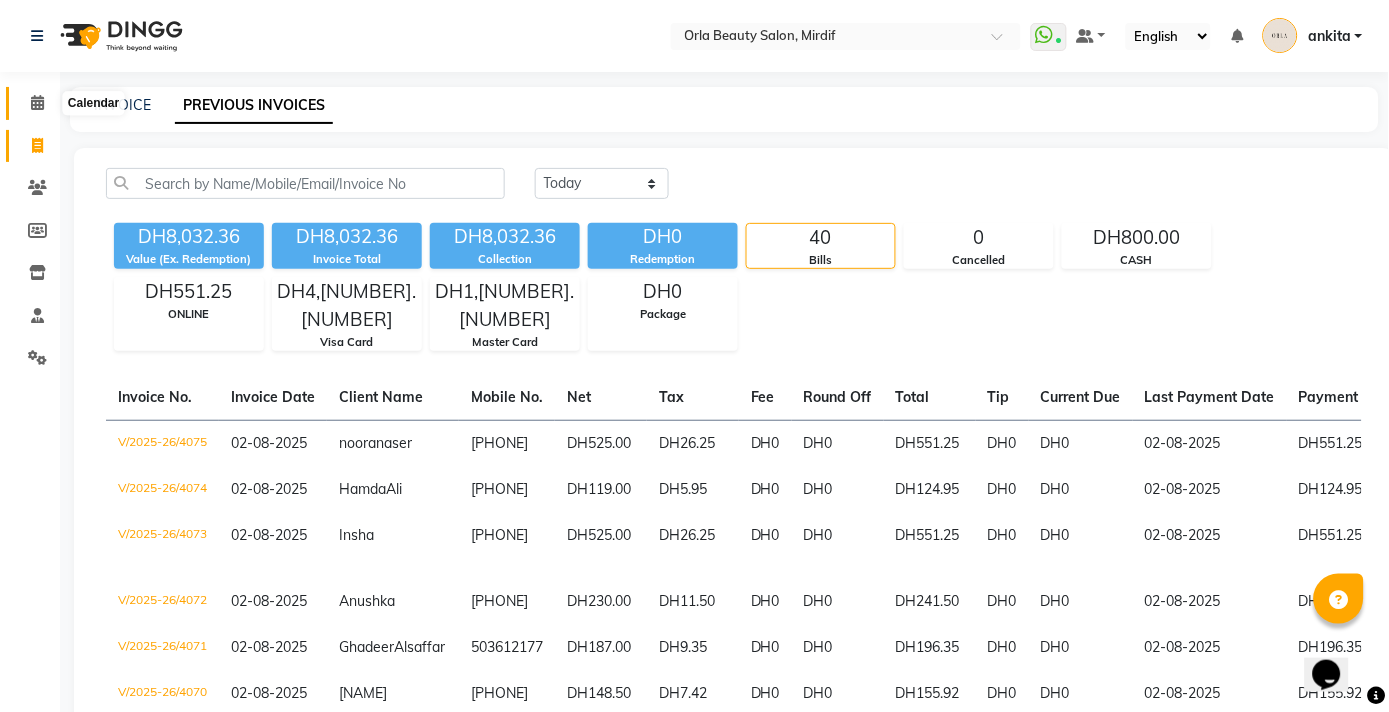 click 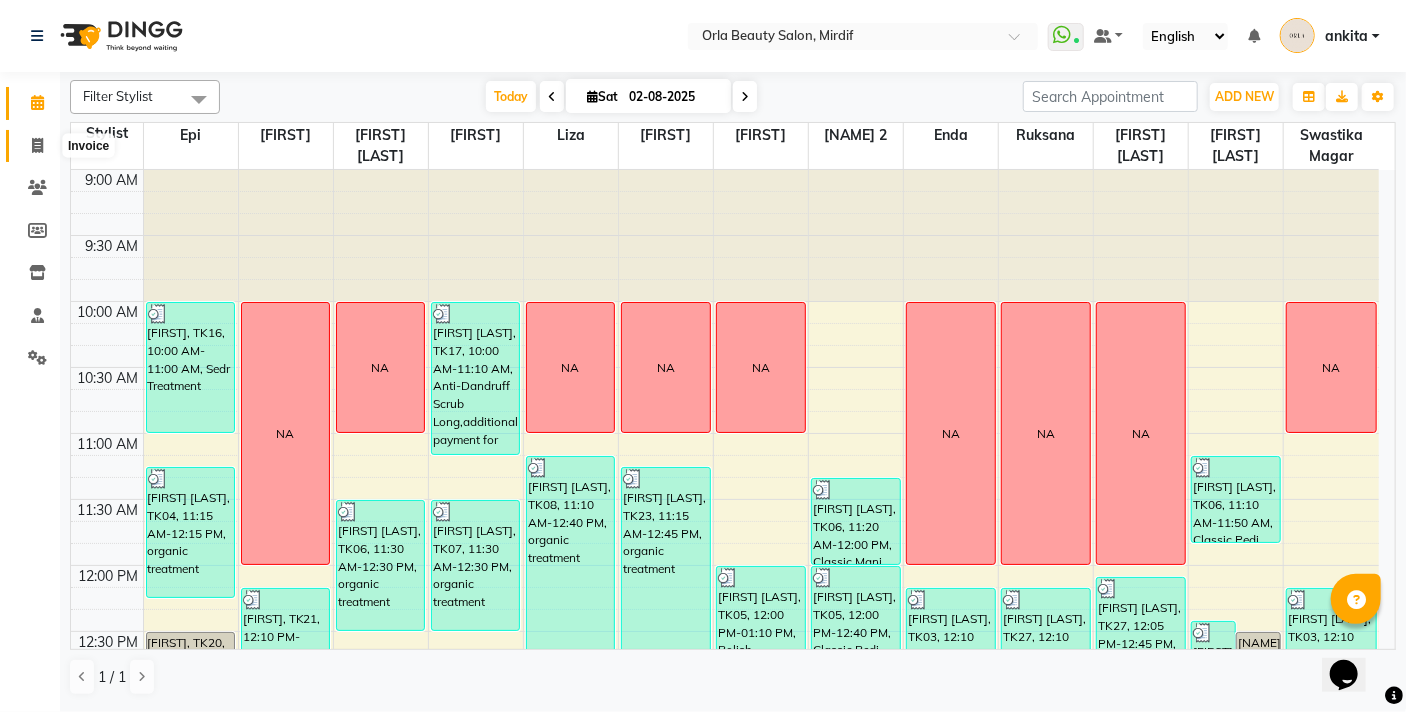 click 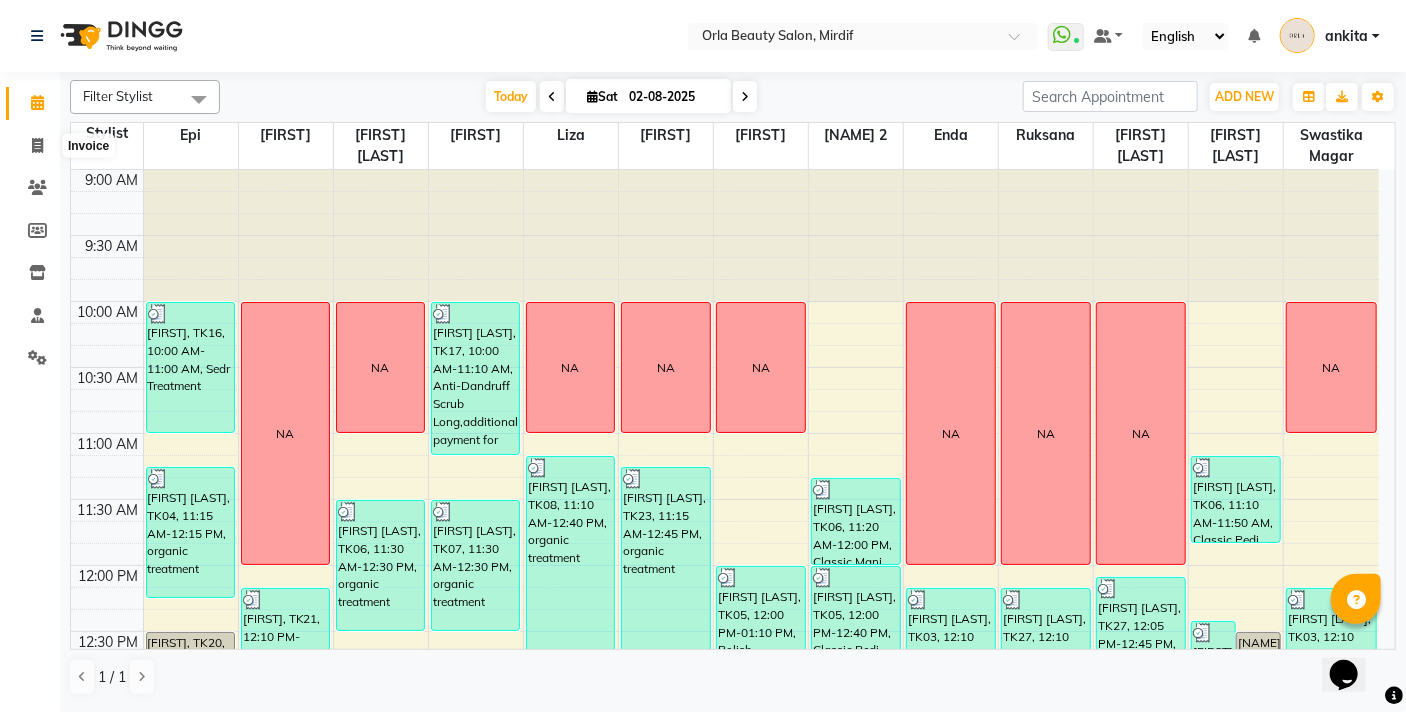 select on "service" 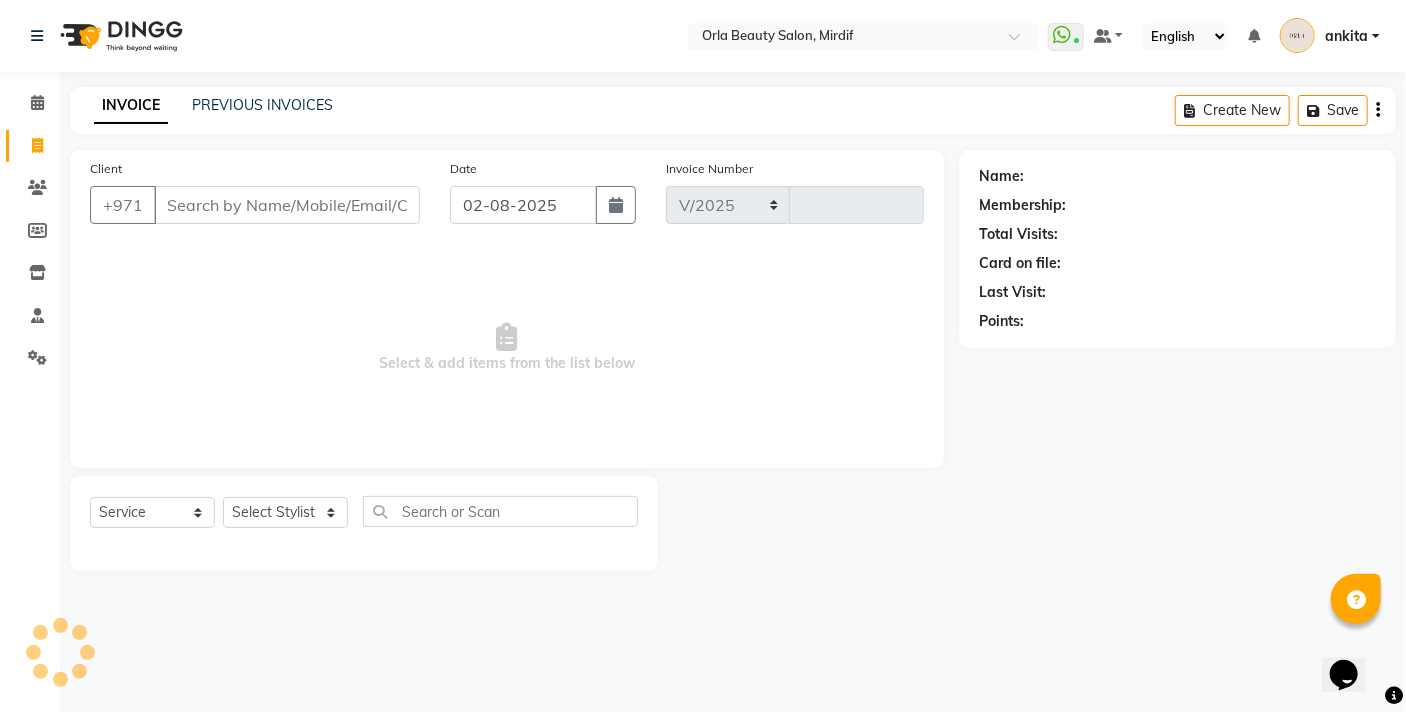 select on "5053" 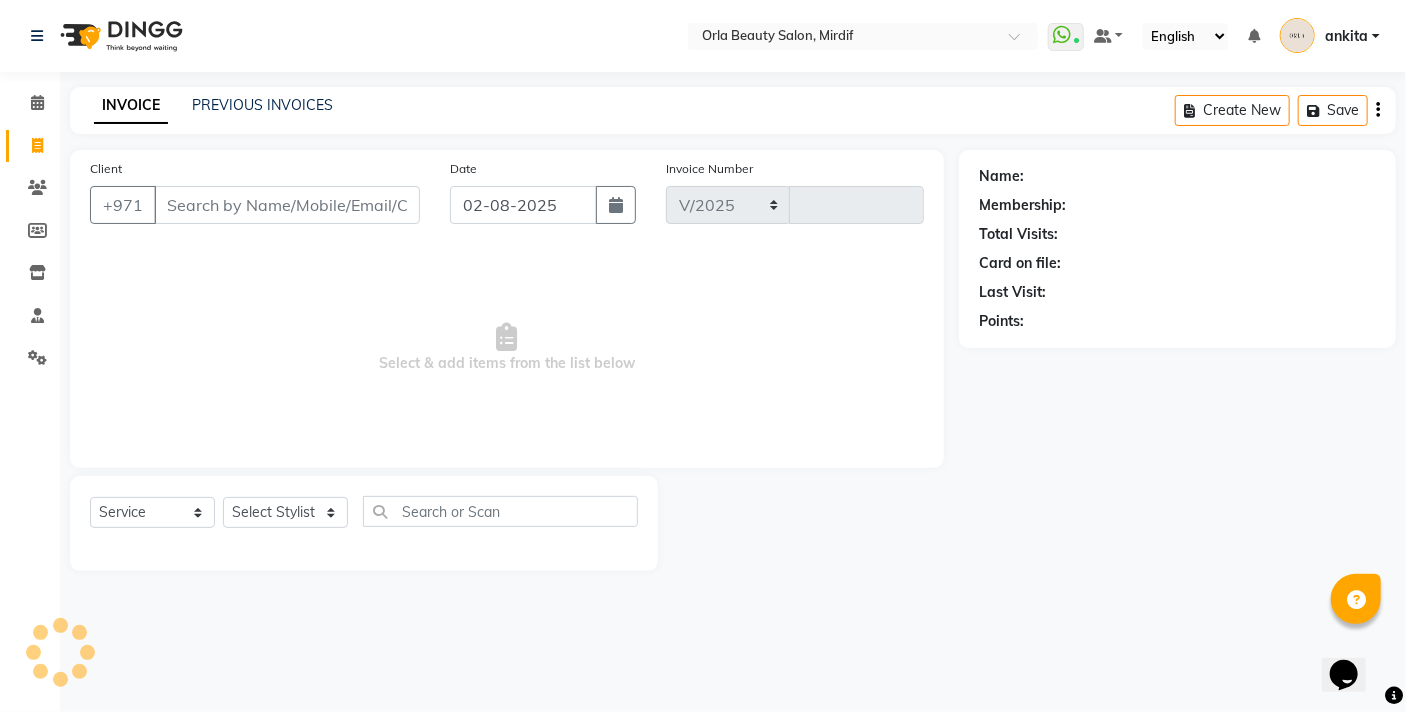 type on "4076" 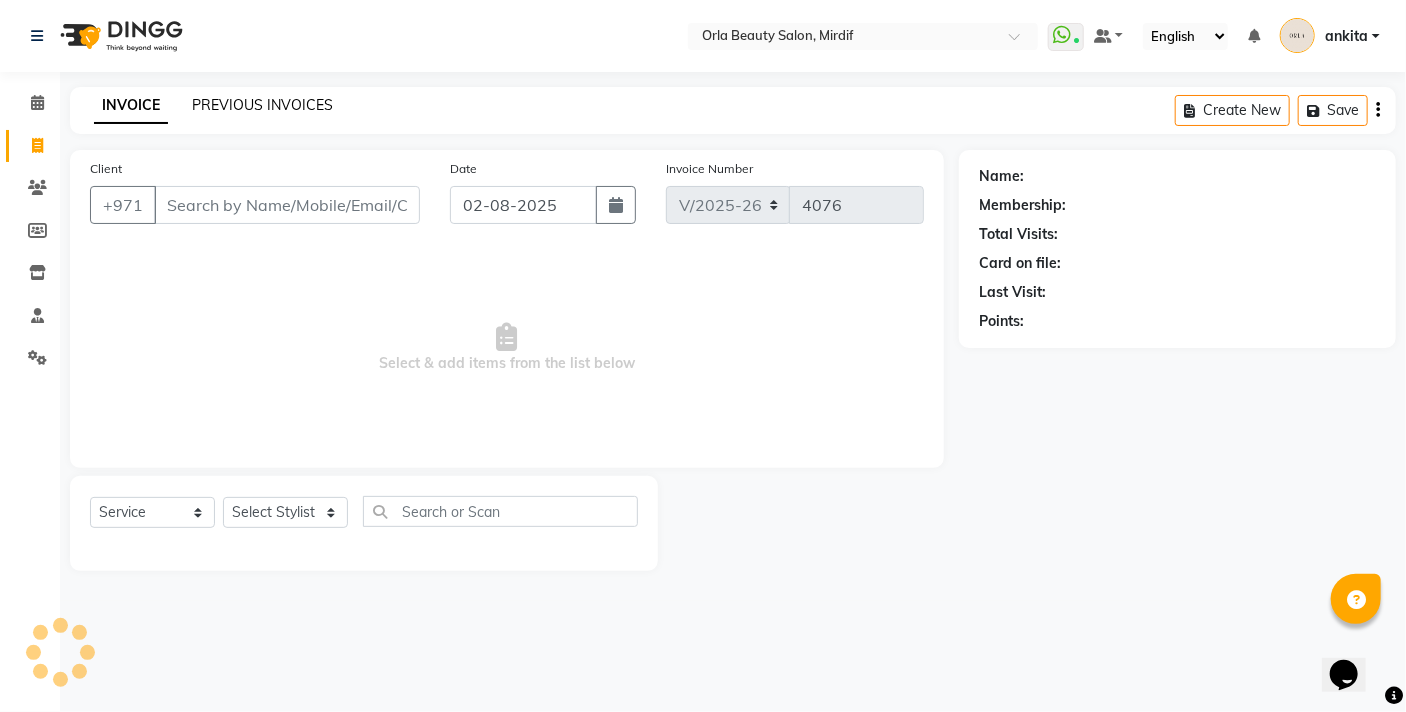 click on "PREVIOUS INVOICES" 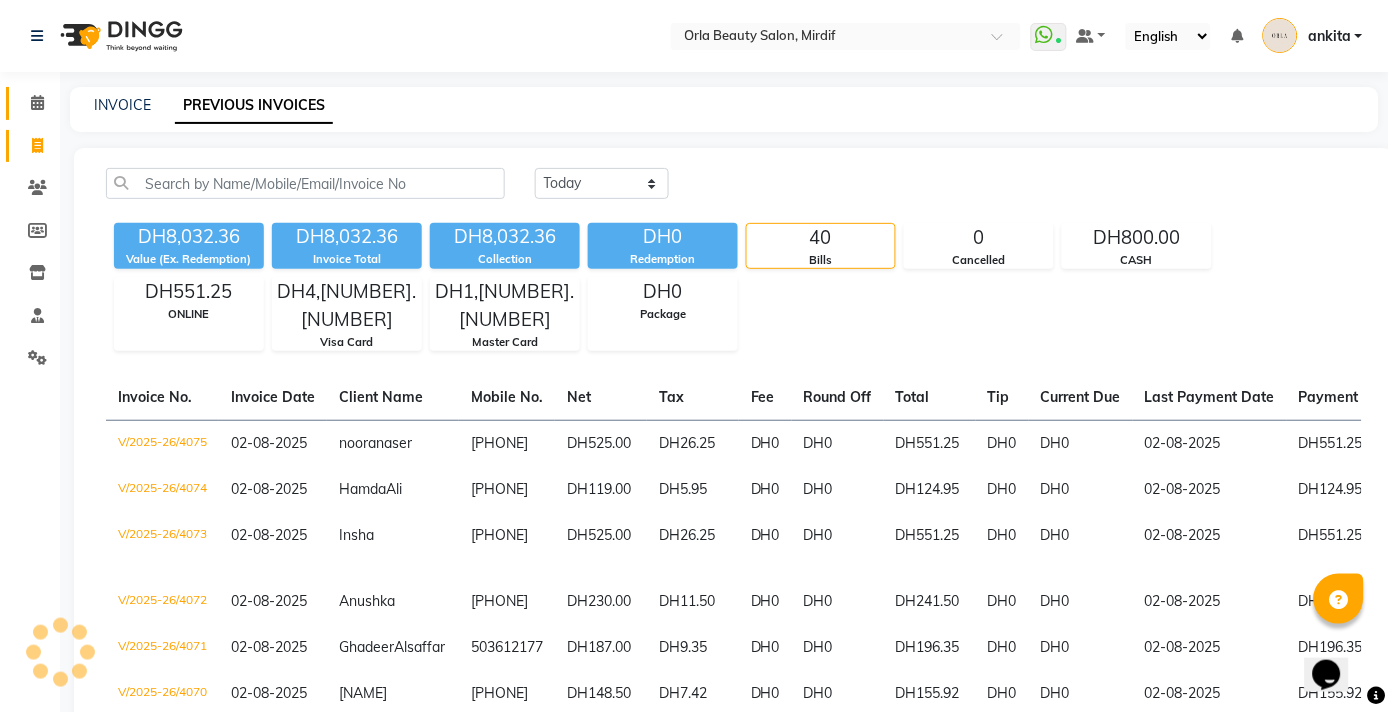 click 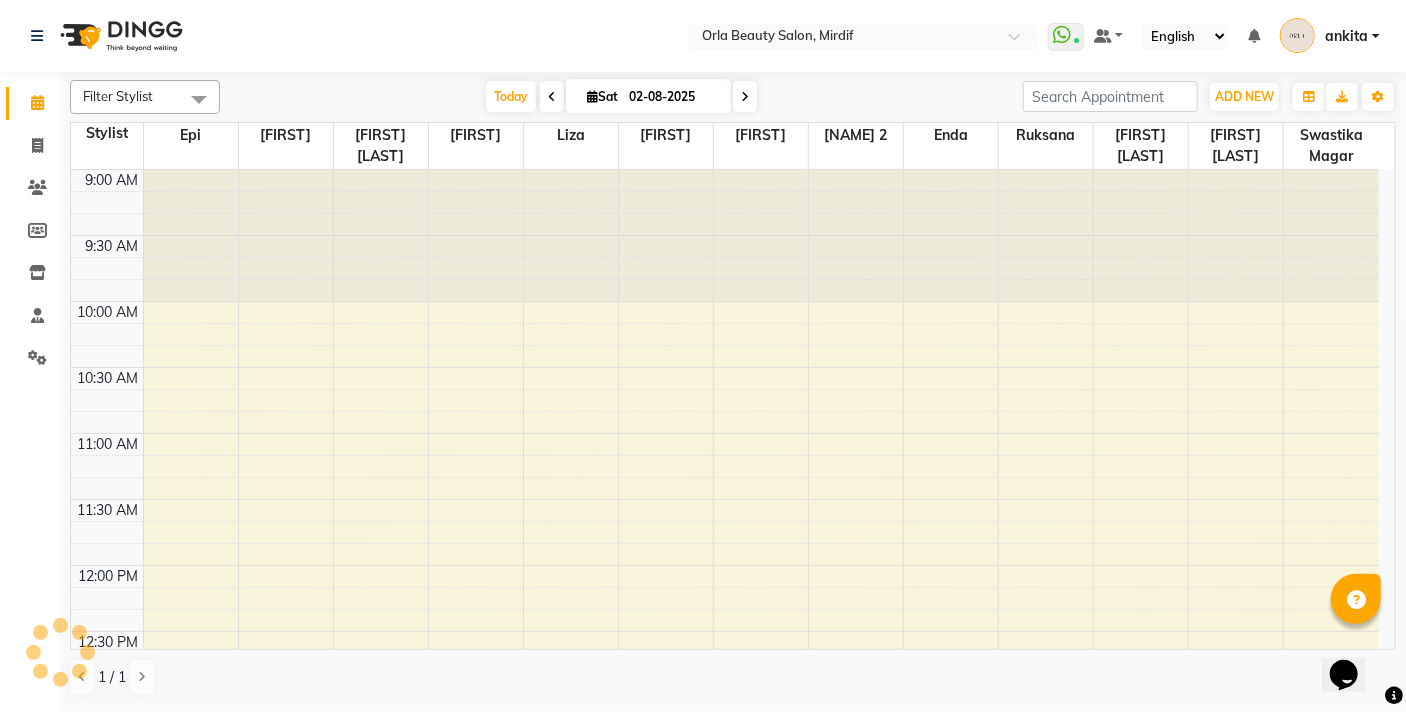 scroll, scrollTop: 0, scrollLeft: 0, axis: both 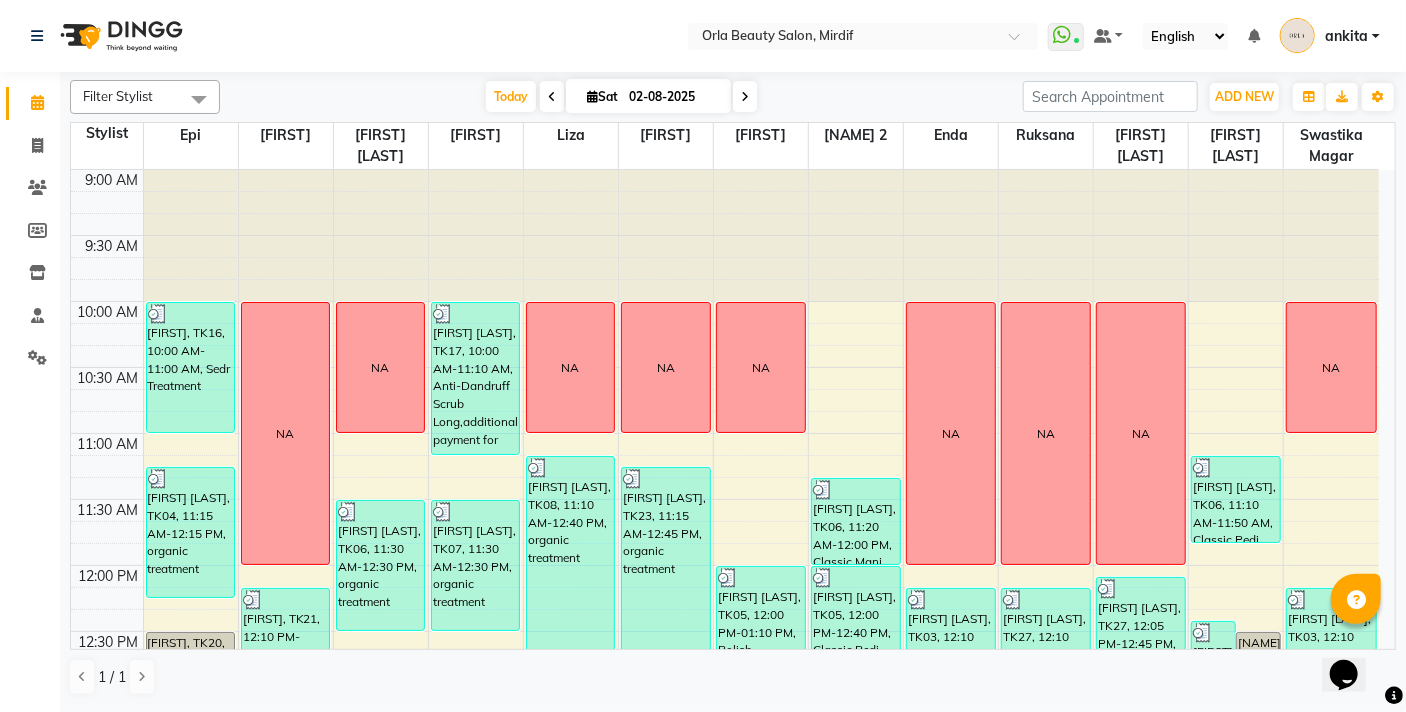 click on "ankita" at bounding box center [1330, 36] 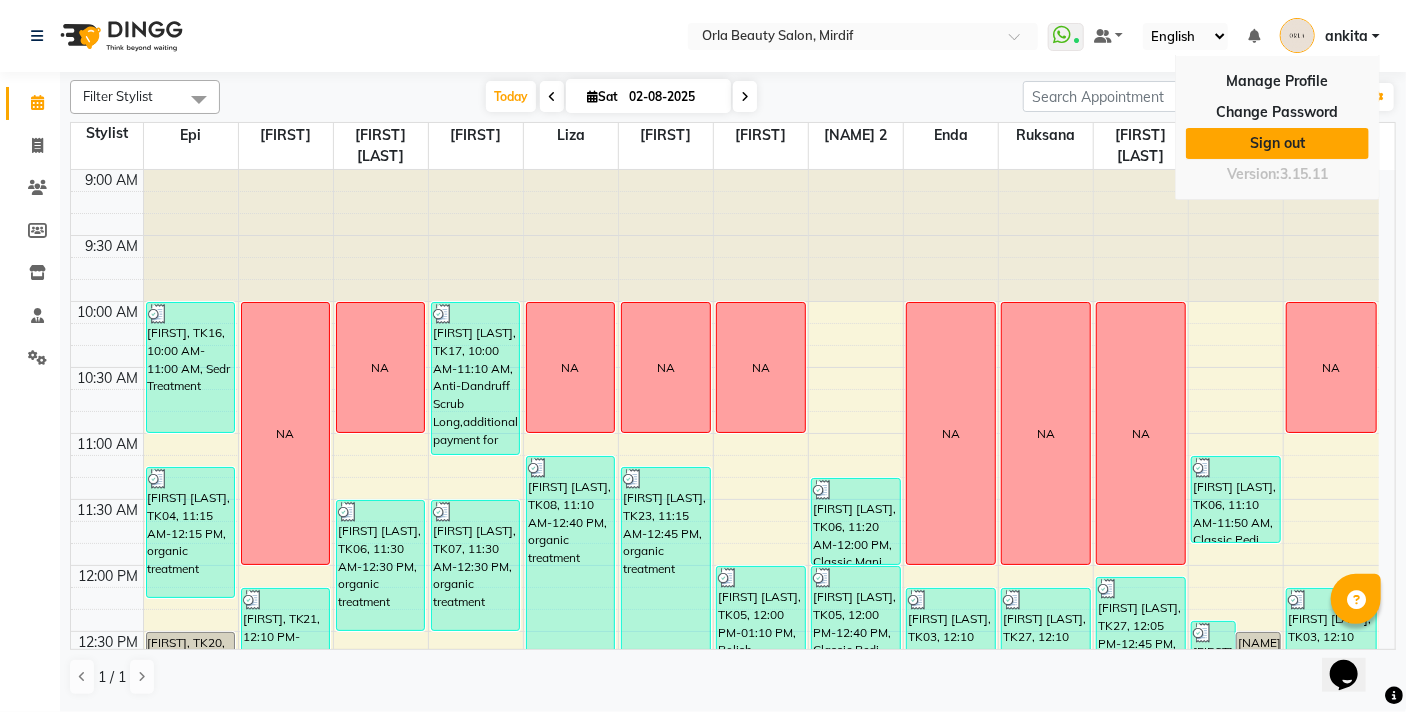 click on "Sign out" at bounding box center (1277, 143) 